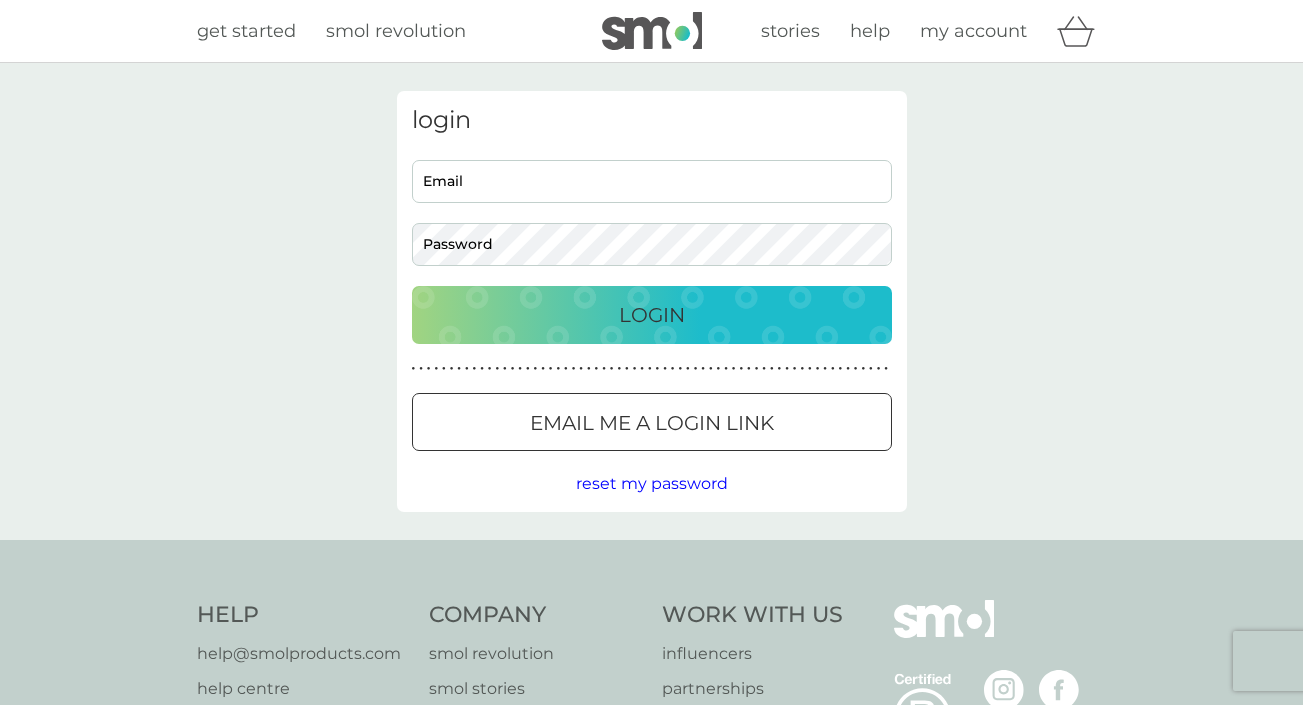 scroll, scrollTop: 0, scrollLeft: 0, axis: both 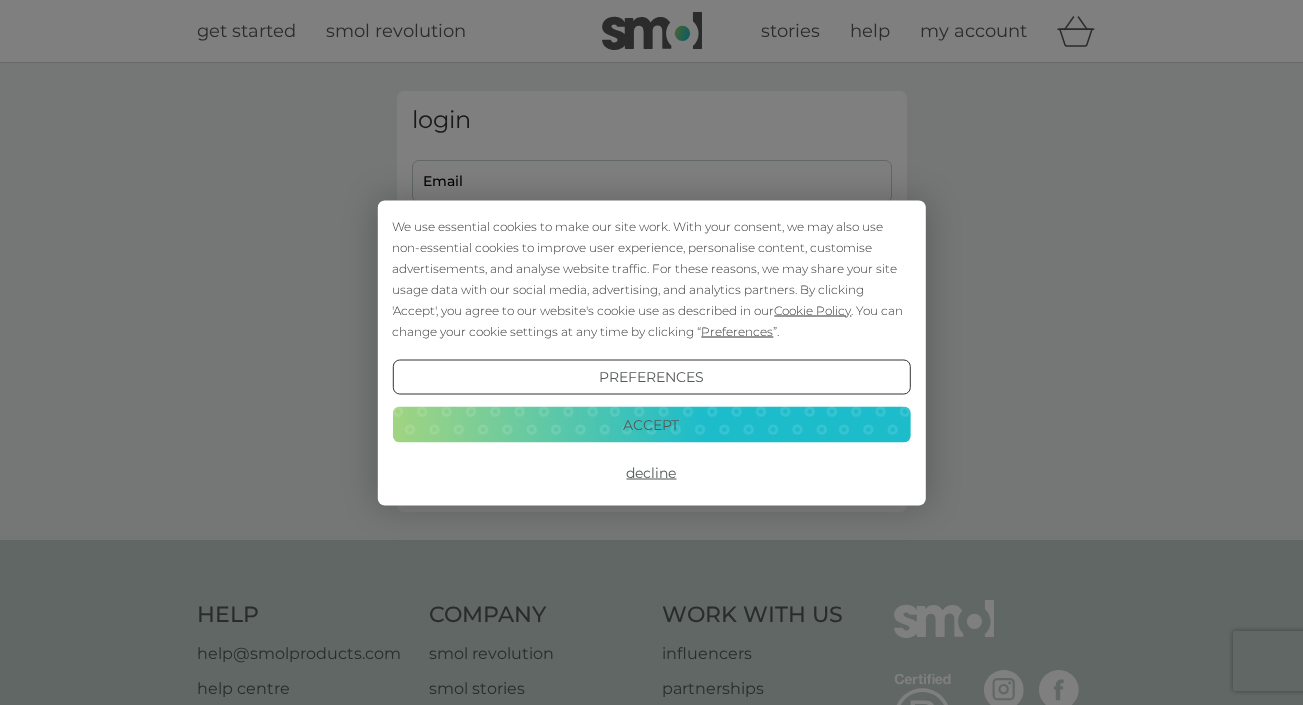click on "Accept" at bounding box center (651, 425) 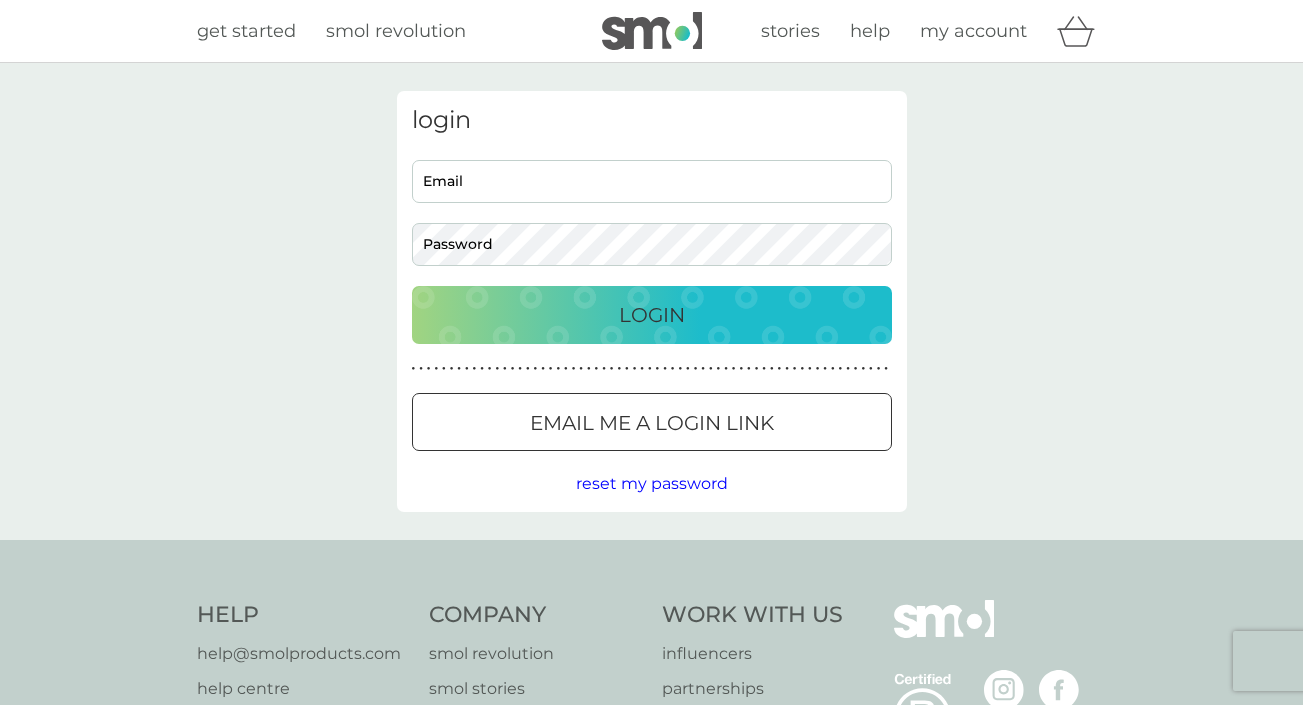 scroll, scrollTop: 0, scrollLeft: 0, axis: both 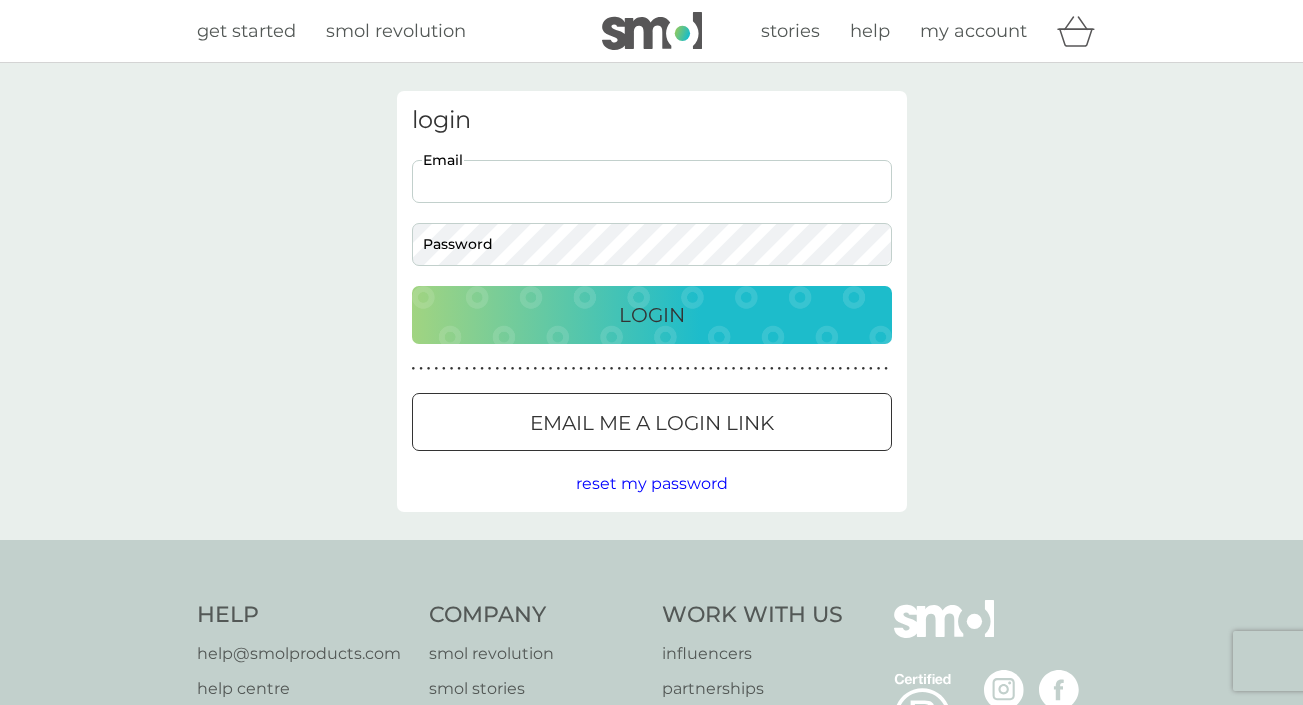 type on "bethany.charlotte.johnson@gmail.com" 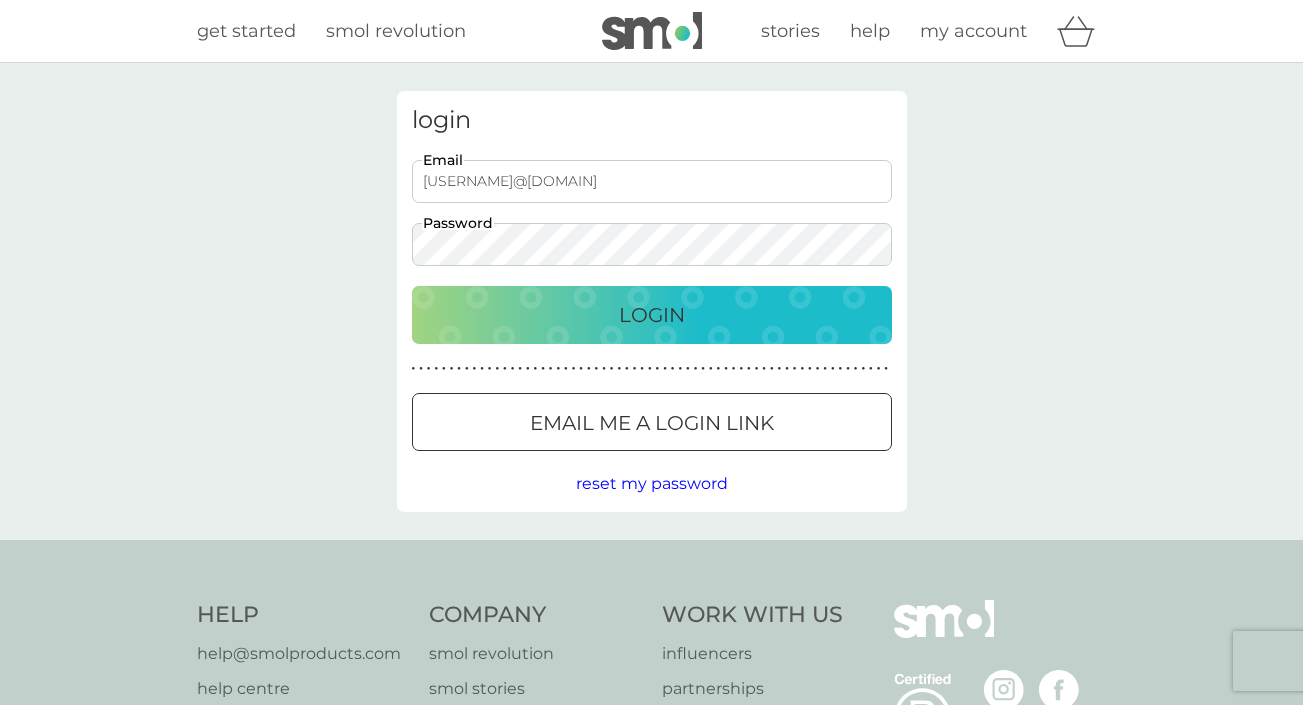 click on "Login" at bounding box center (652, 315) 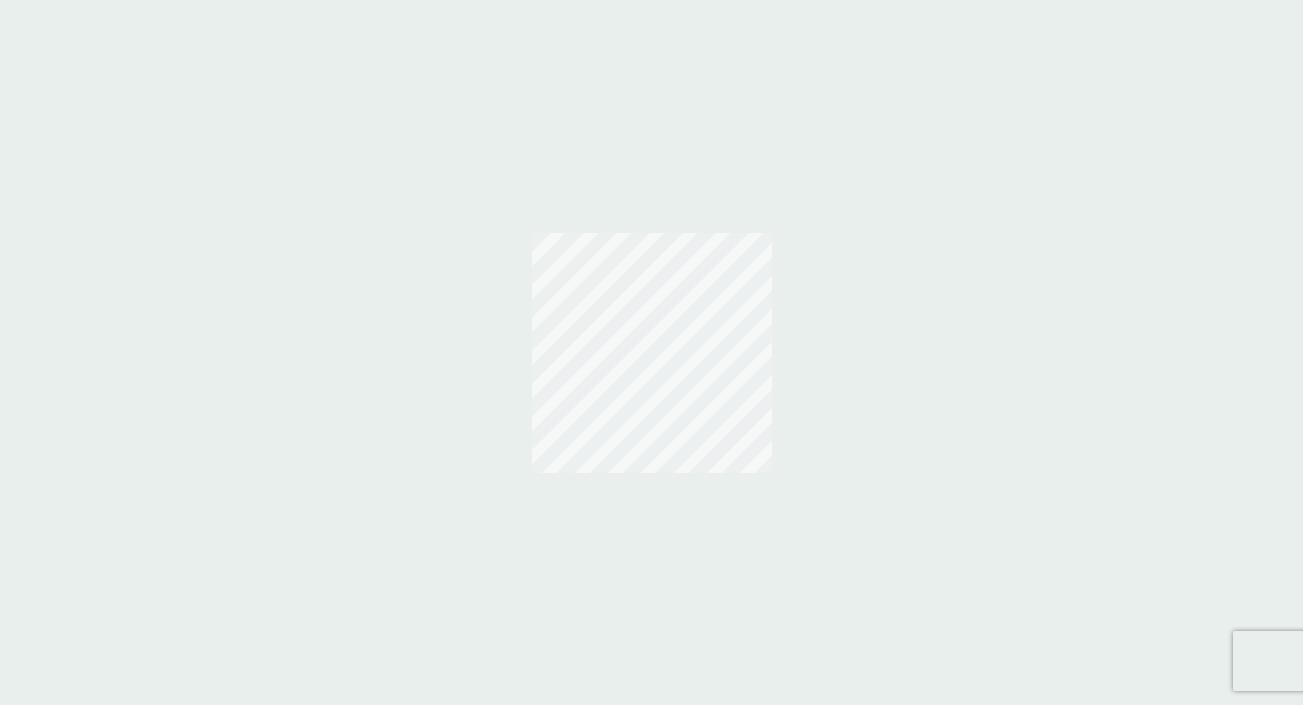 scroll, scrollTop: 0, scrollLeft: 0, axis: both 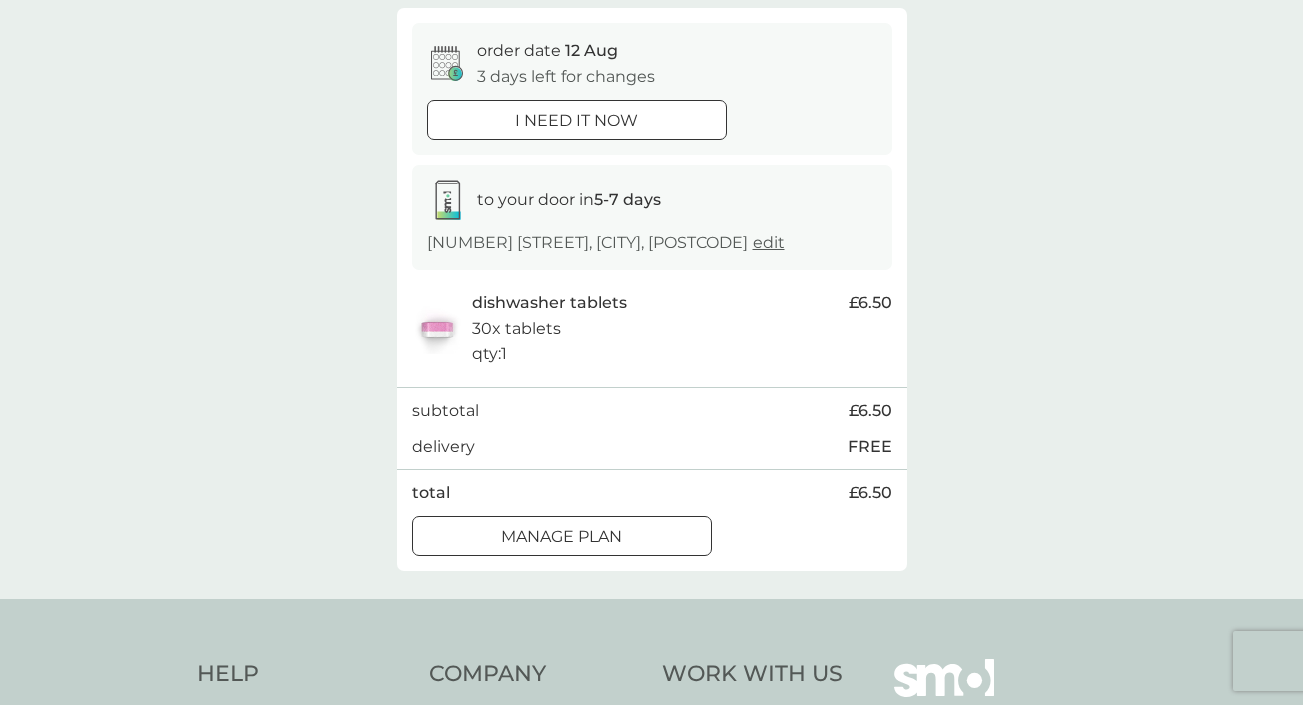 click at bounding box center (562, 536) 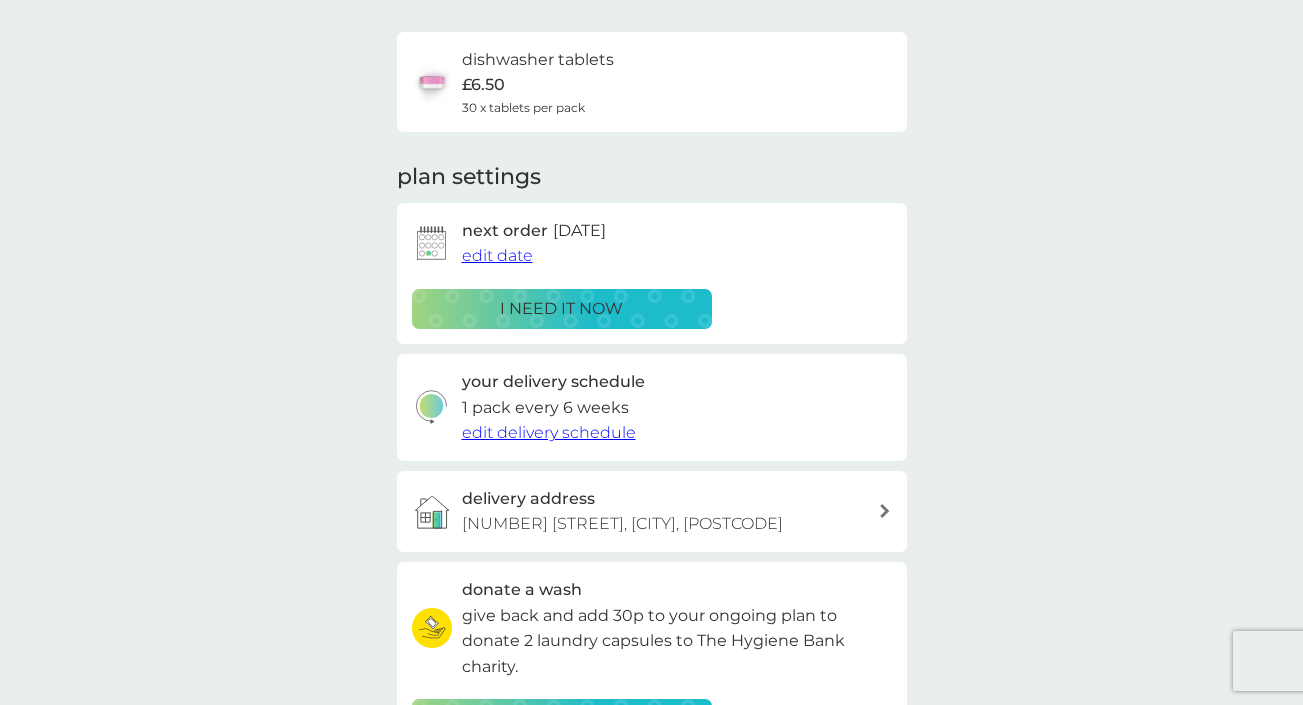 scroll, scrollTop: 137, scrollLeft: 0, axis: vertical 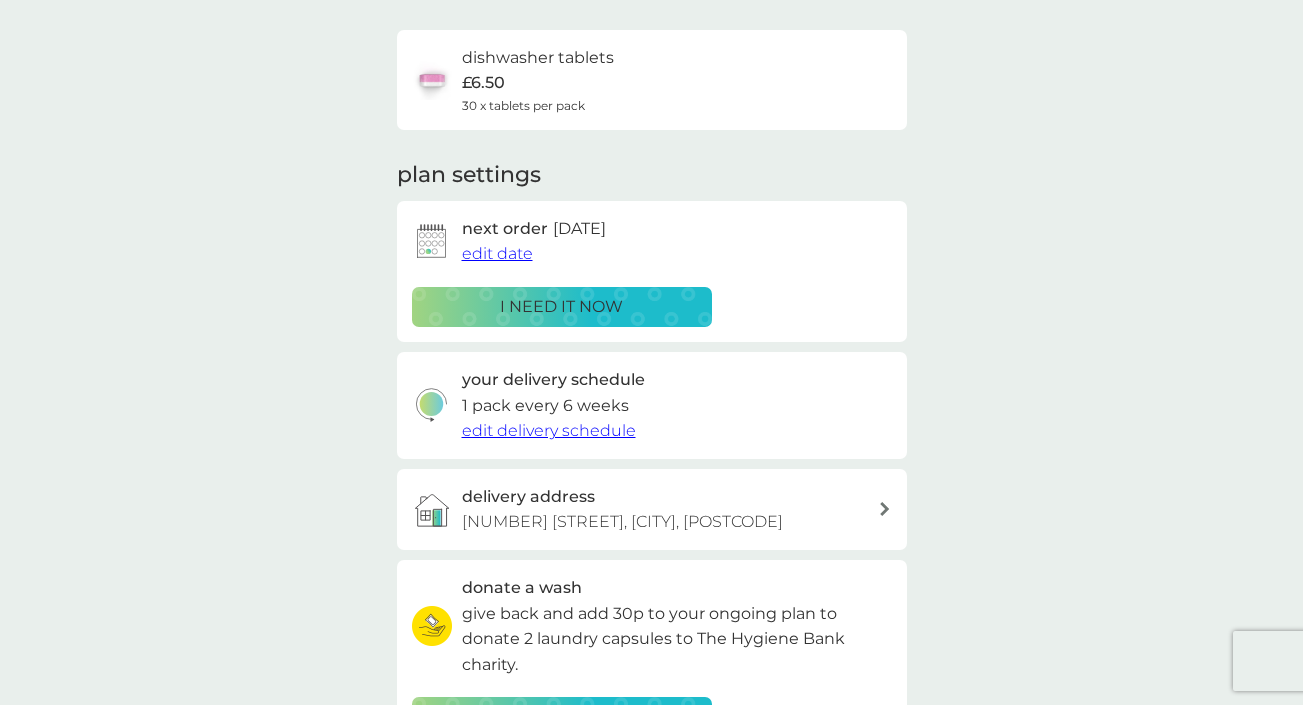 click on "edit date" at bounding box center [497, 253] 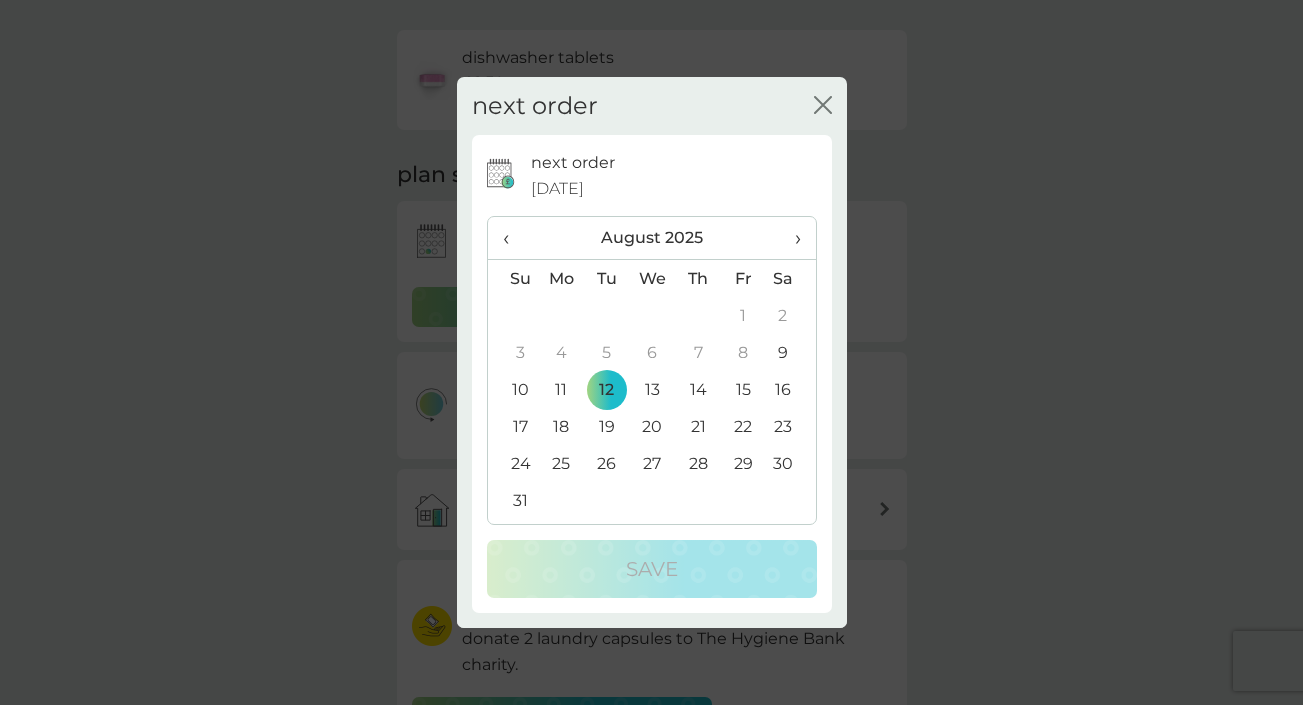 click on "close" 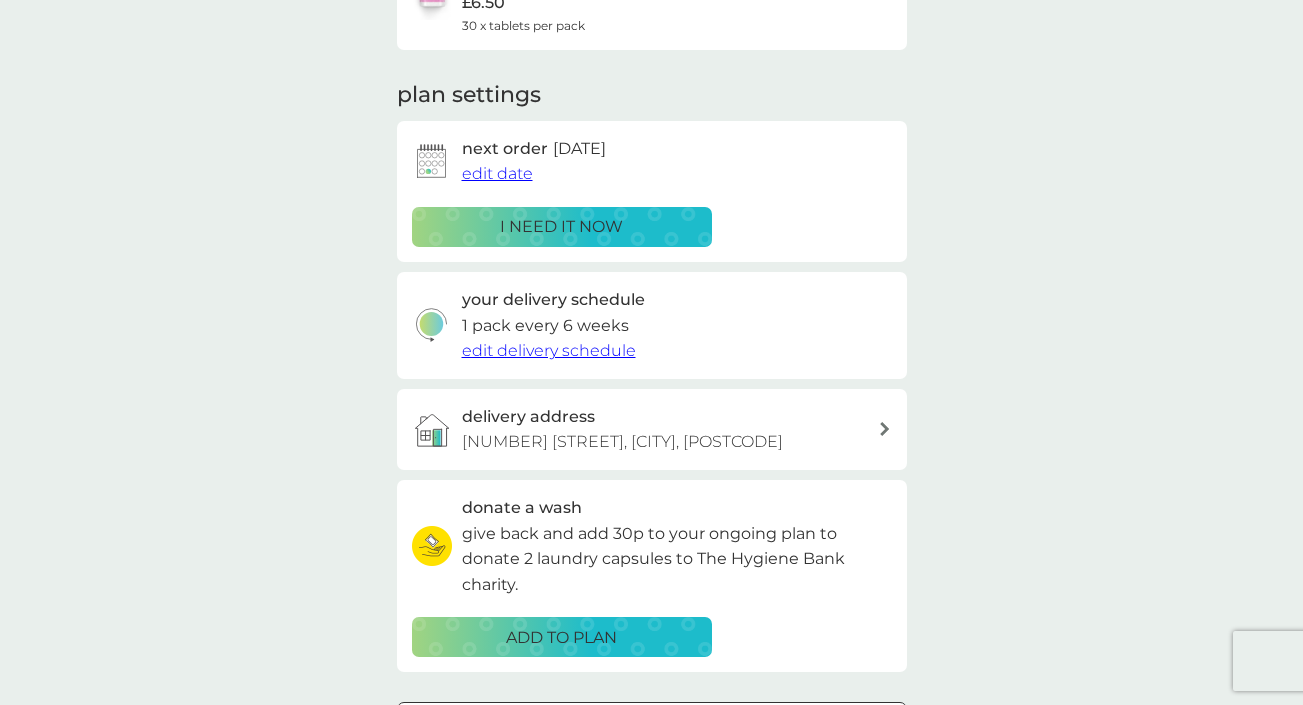 scroll, scrollTop: 214, scrollLeft: 0, axis: vertical 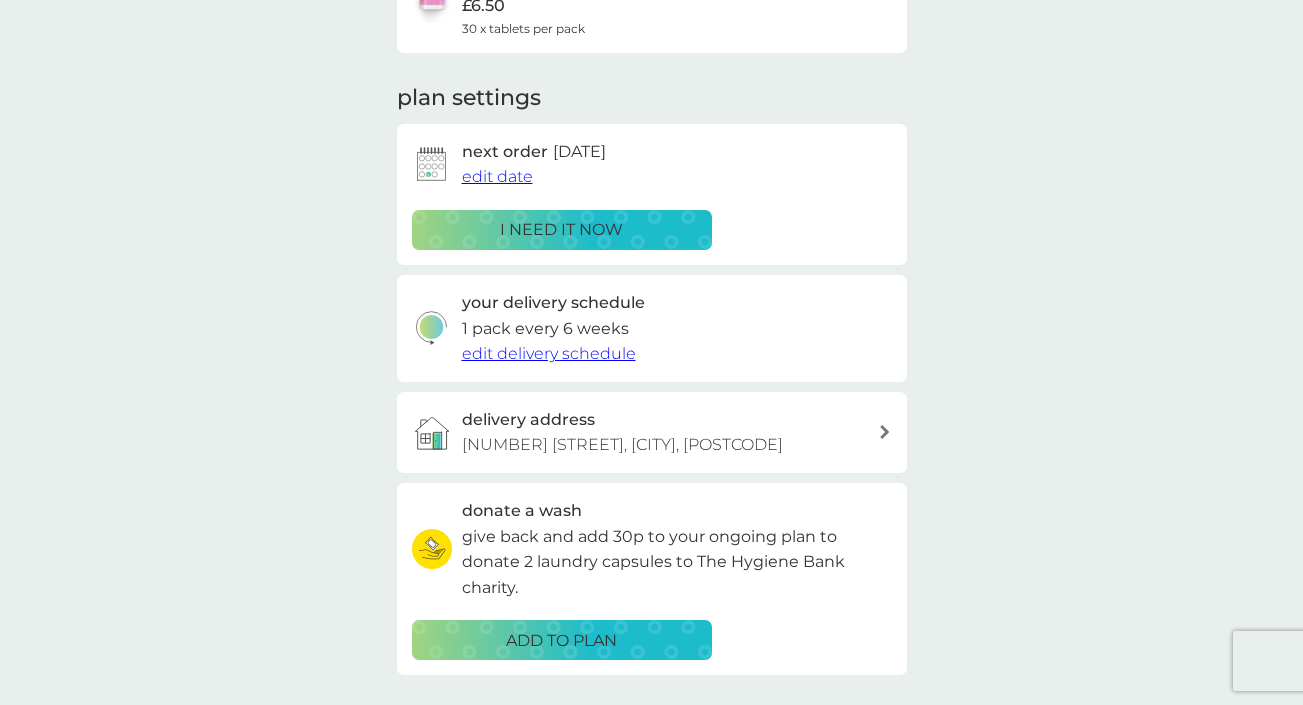 click on "edit delivery schedule" at bounding box center [549, 353] 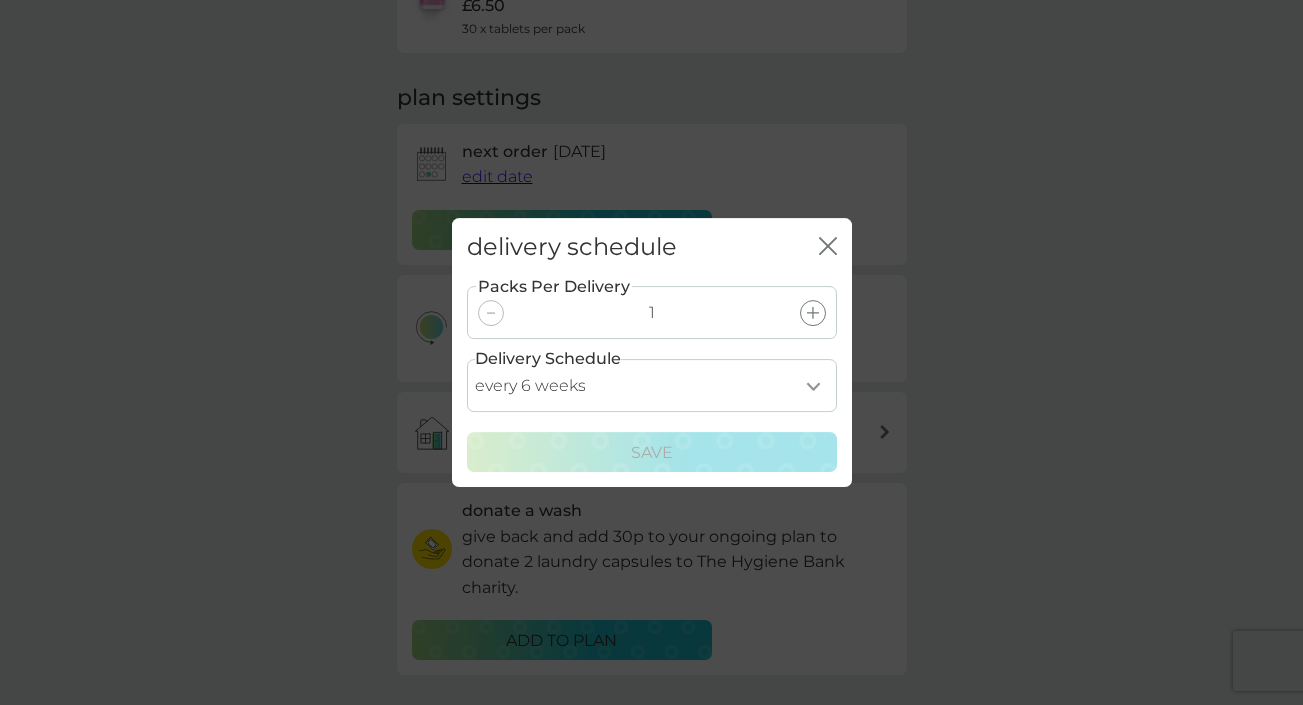 click on "close" at bounding box center (828, 247) 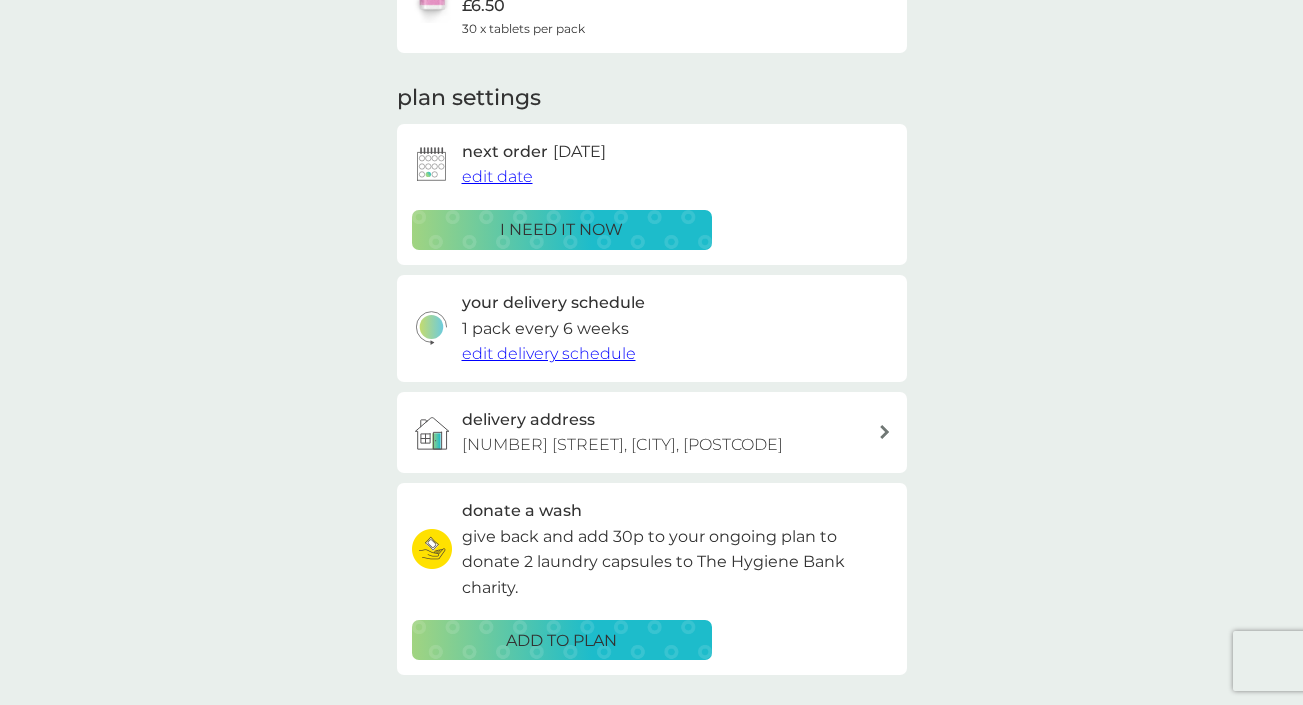 click on "edit delivery schedule" at bounding box center (549, 353) 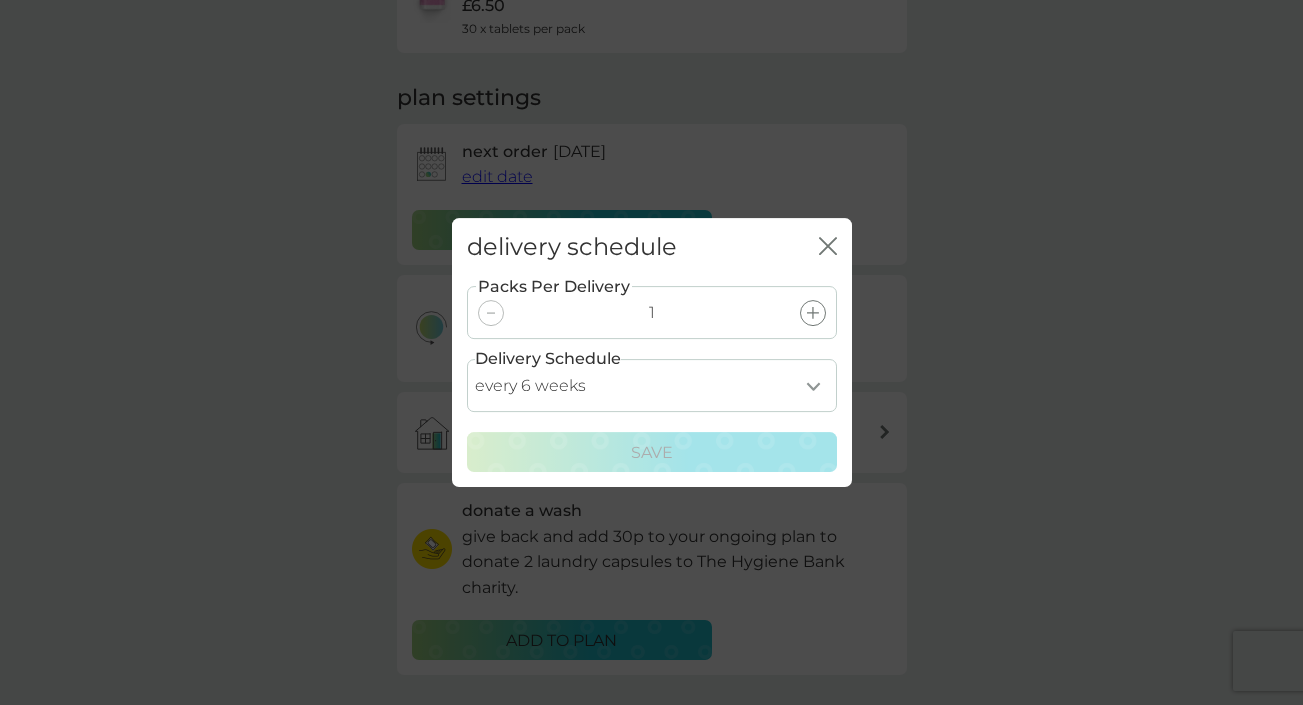 click on "every 1 week every 2 weeks every 3 weeks every 4 weeks every 5 weeks every 6 weeks every 7 weeks every 8 weeks every 9 weeks every 10 weeks every 11 weeks every 12 weeks every 13 weeks every 14 weeks every 15 weeks every 16 weeks every 17 weeks" at bounding box center (652, 385) 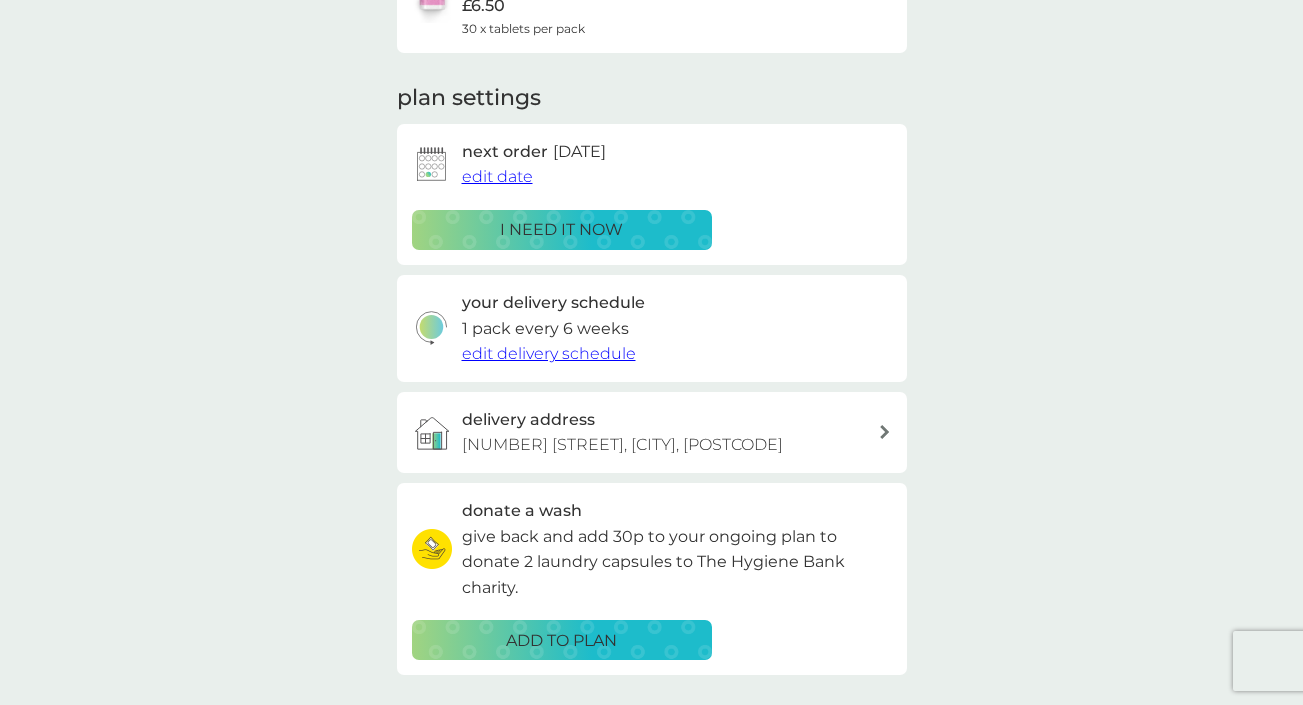 click on "edit date" at bounding box center [497, 177] 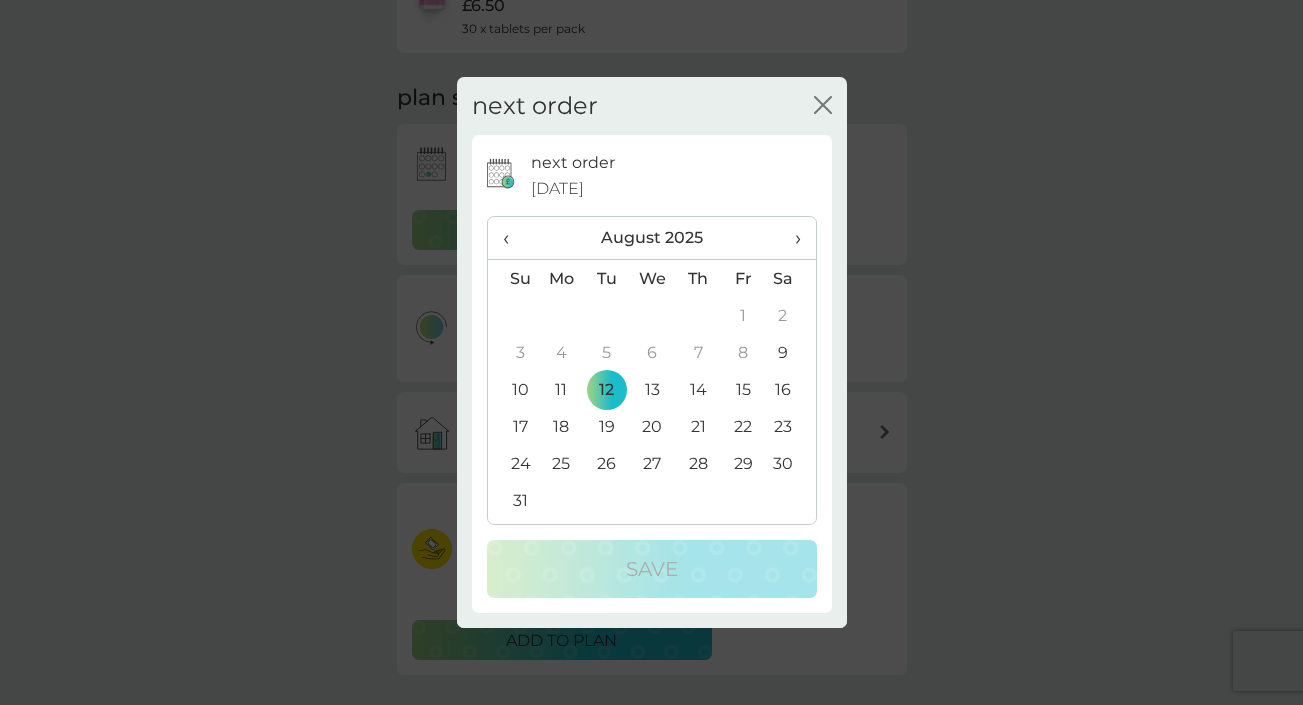 click on "›" at bounding box center (790, 238) 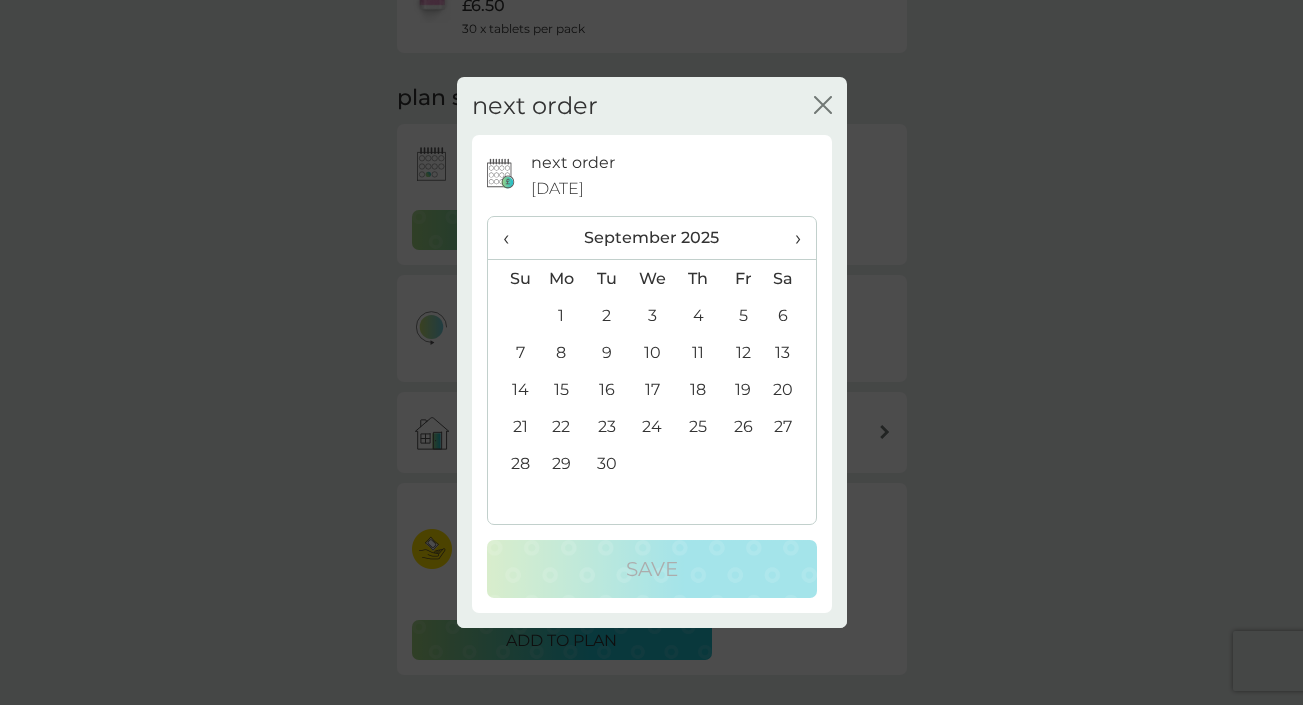 click on "1" at bounding box center [562, 315] 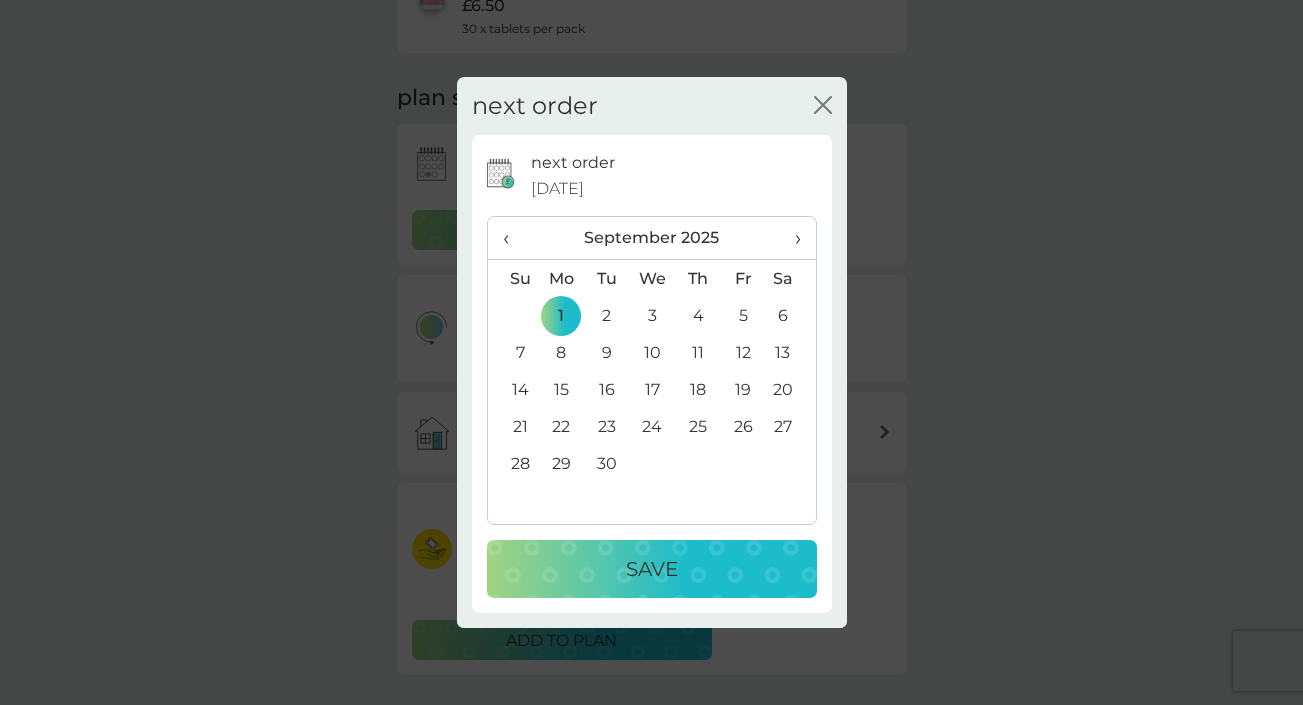 click on "›" at bounding box center (790, 238) 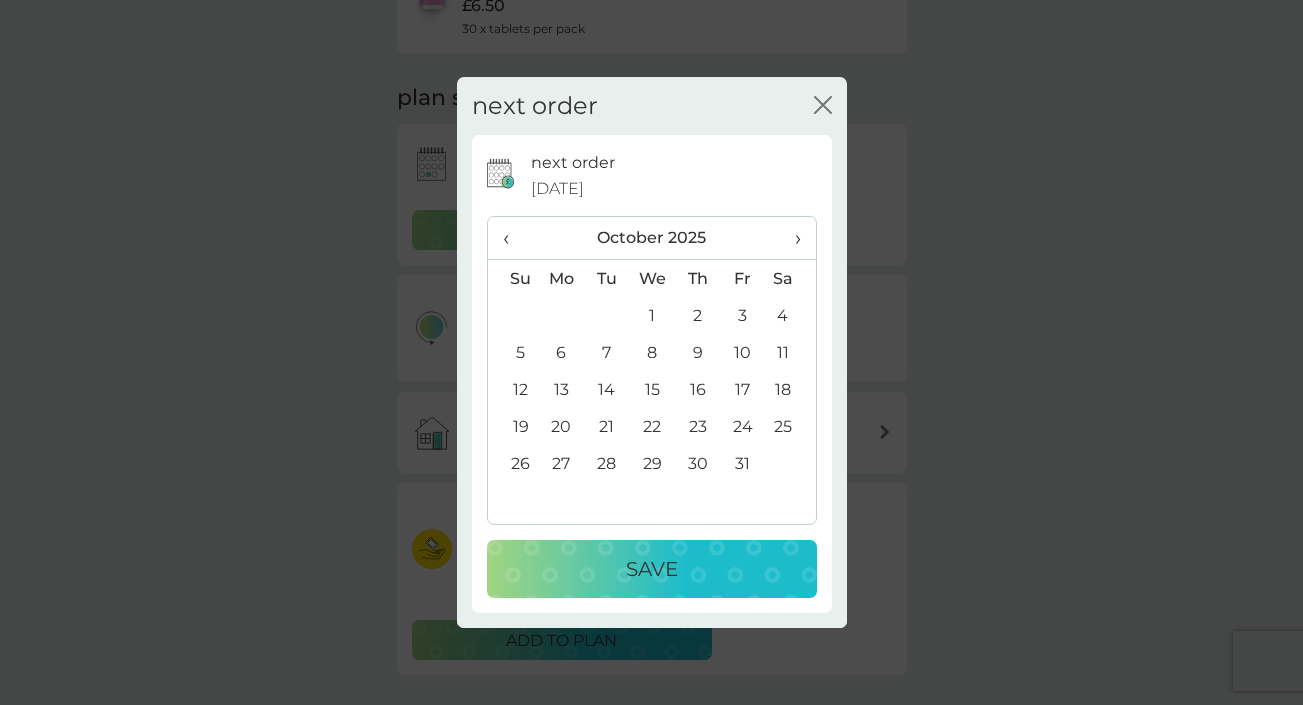 click on "‹" at bounding box center (513, 238) 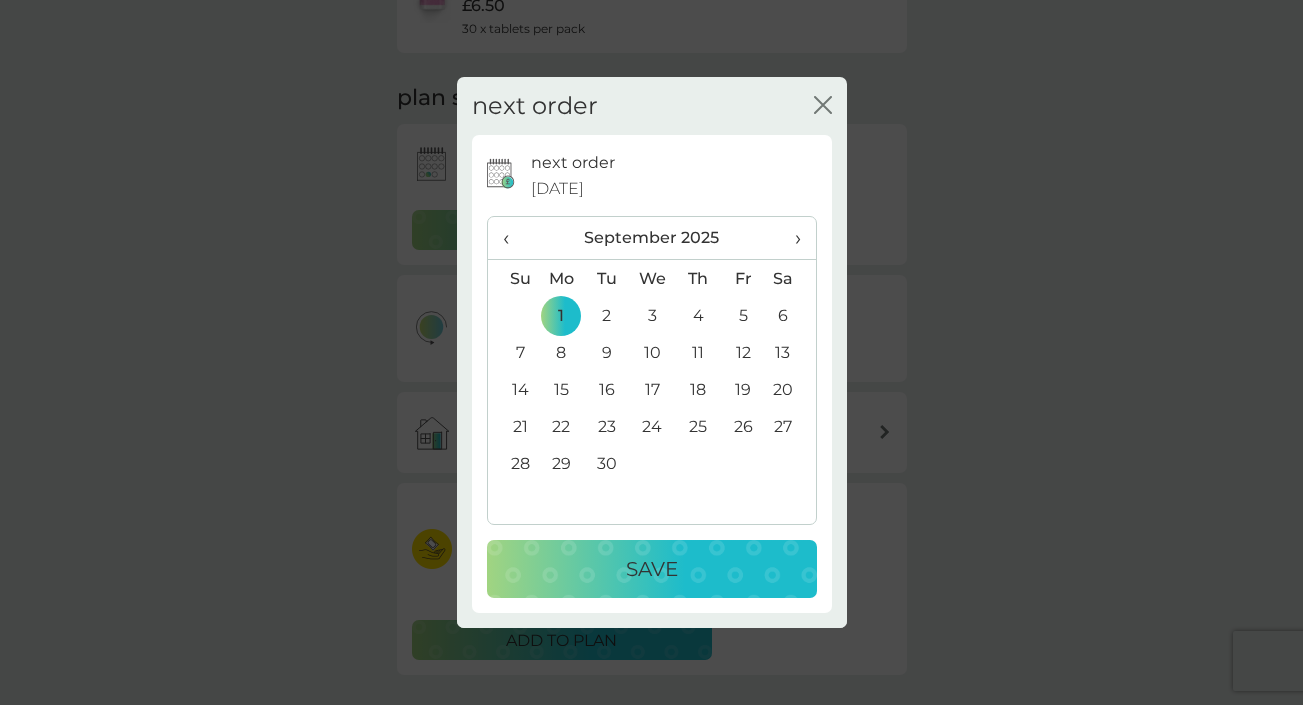 click on "Save" at bounding box center [652, 569] 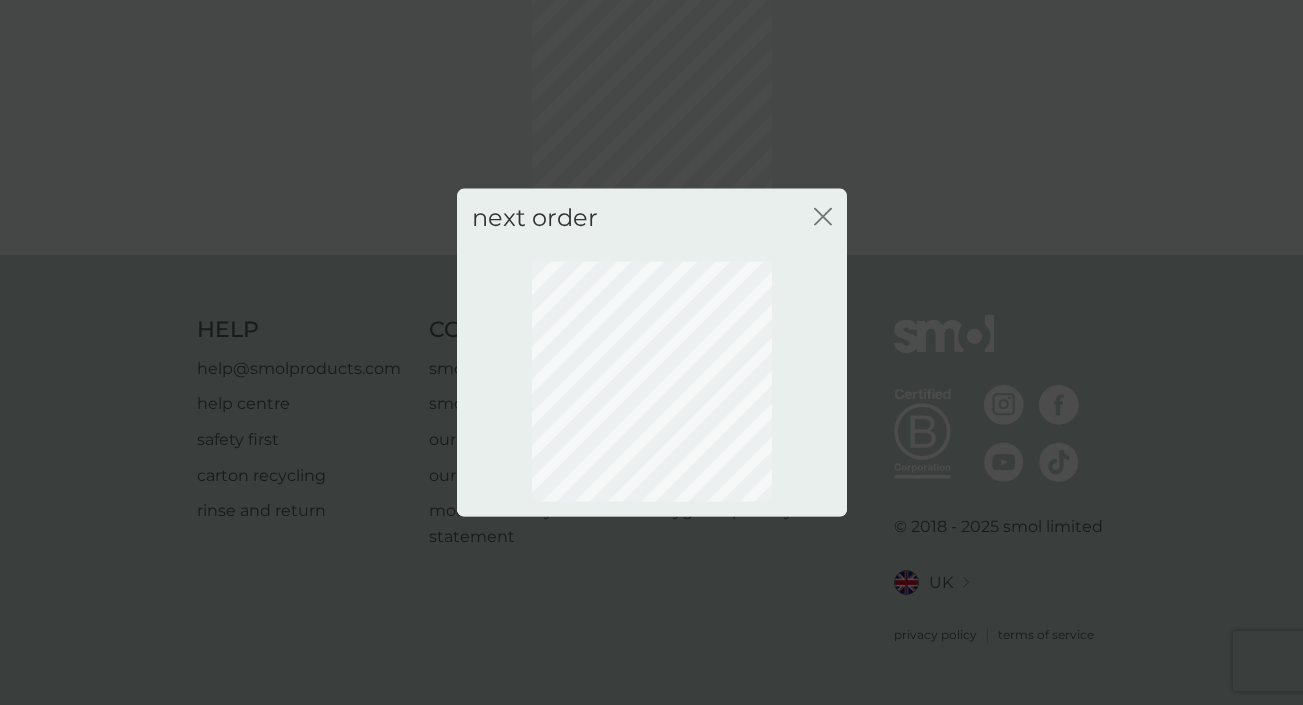 scroll, scrollTop: 133, scrollLeft: 0, axis: vertical 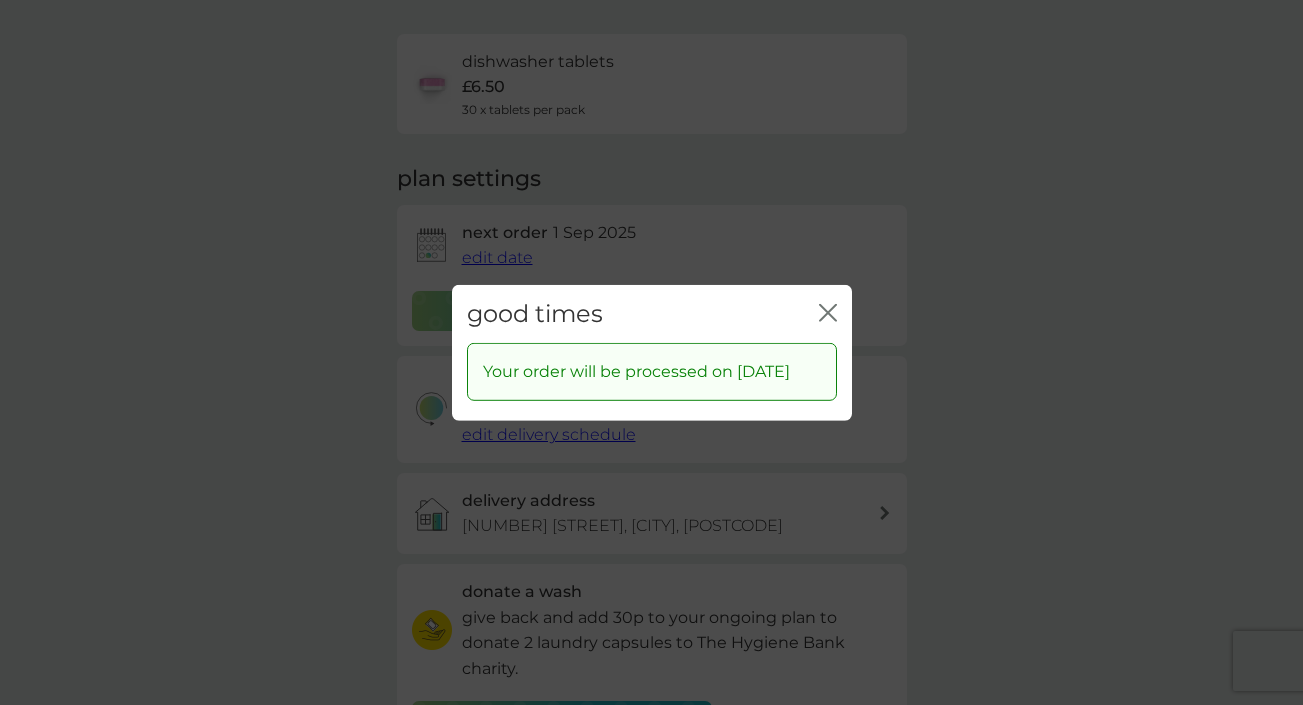click on "close" 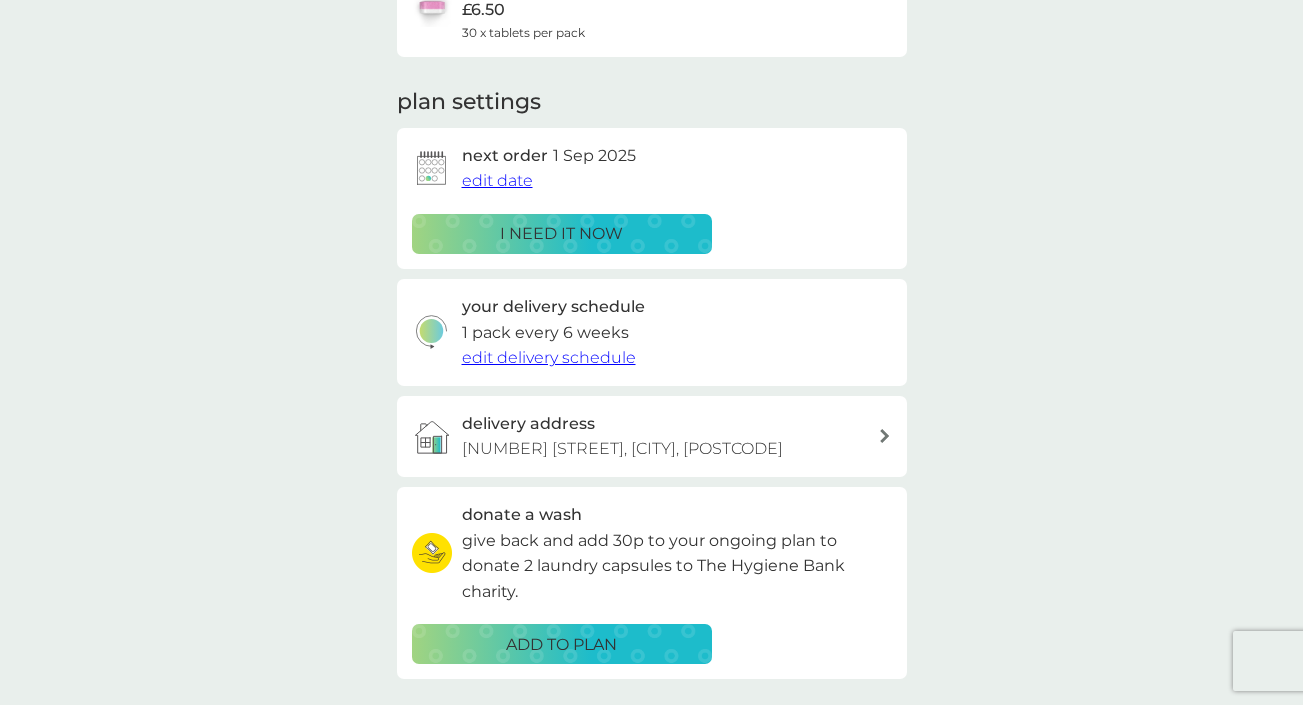 scroll, scrollTop: 0, scrollLeft: 0, axis: both 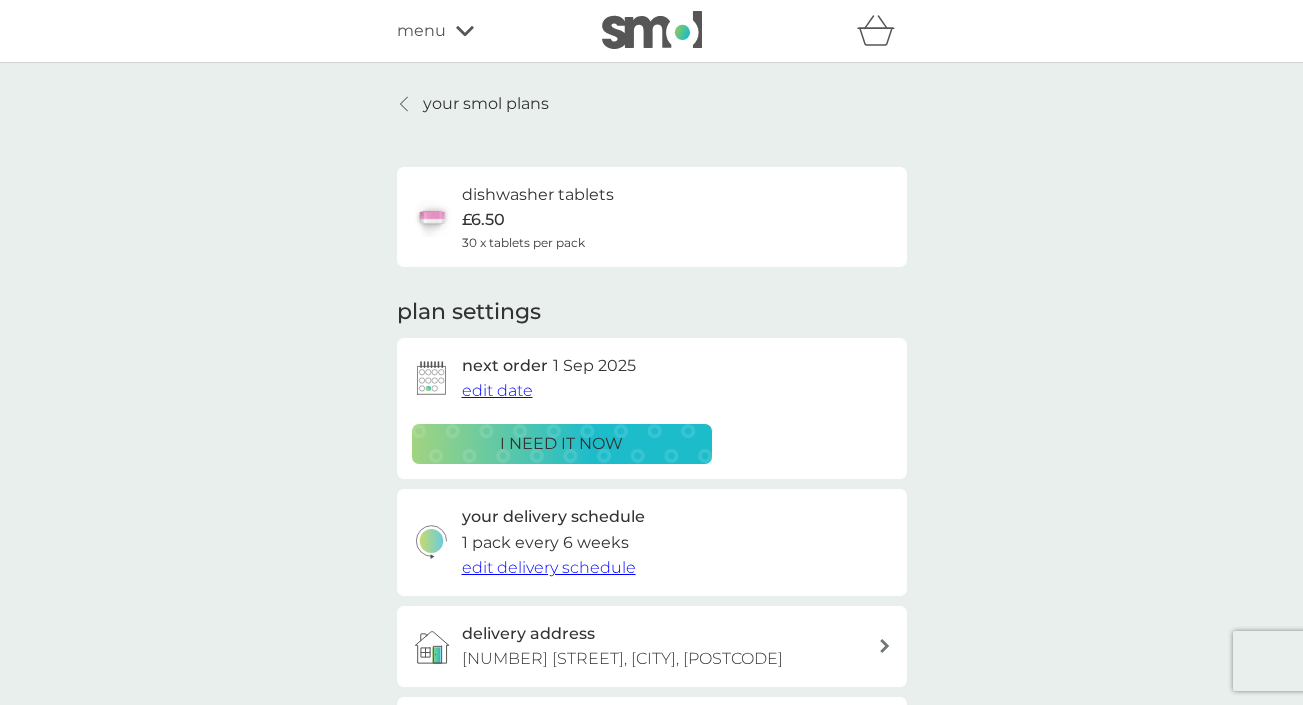 click on "your smol plans" at bounding box center (486, 104) 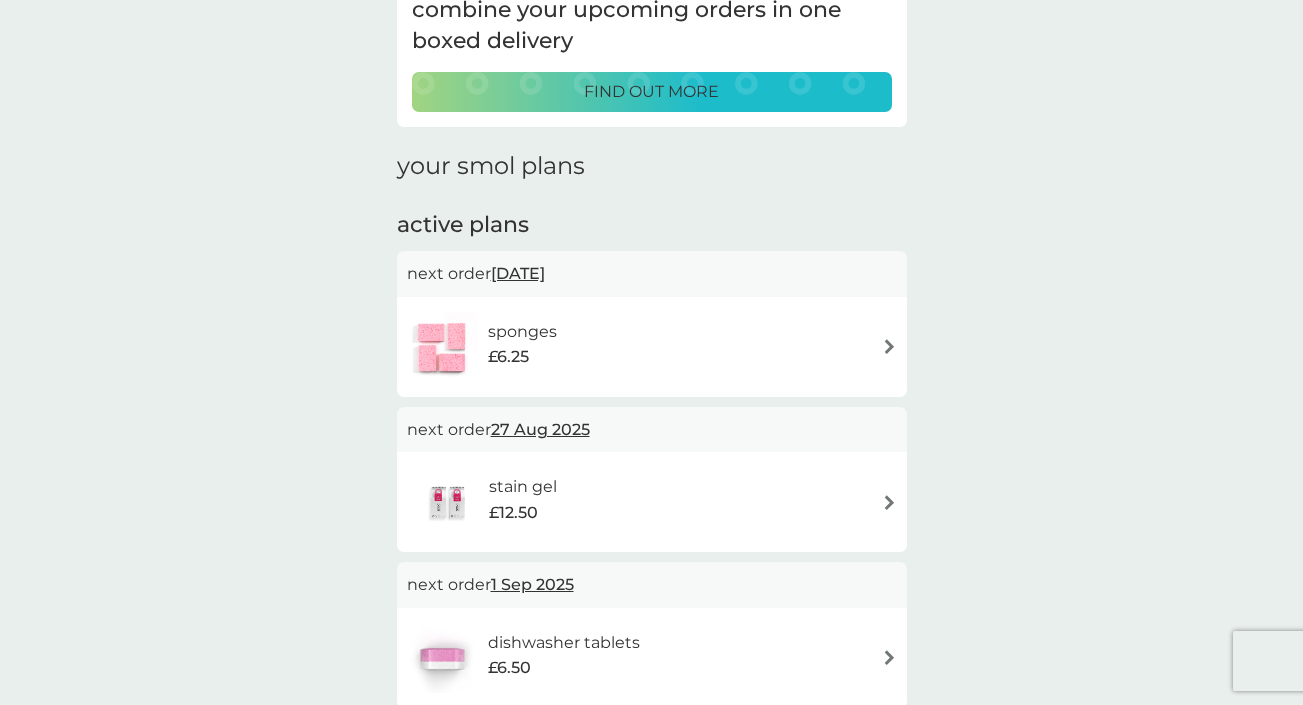 scroll, scrollTop: 168, scrollLeft: 0, axis: vertical 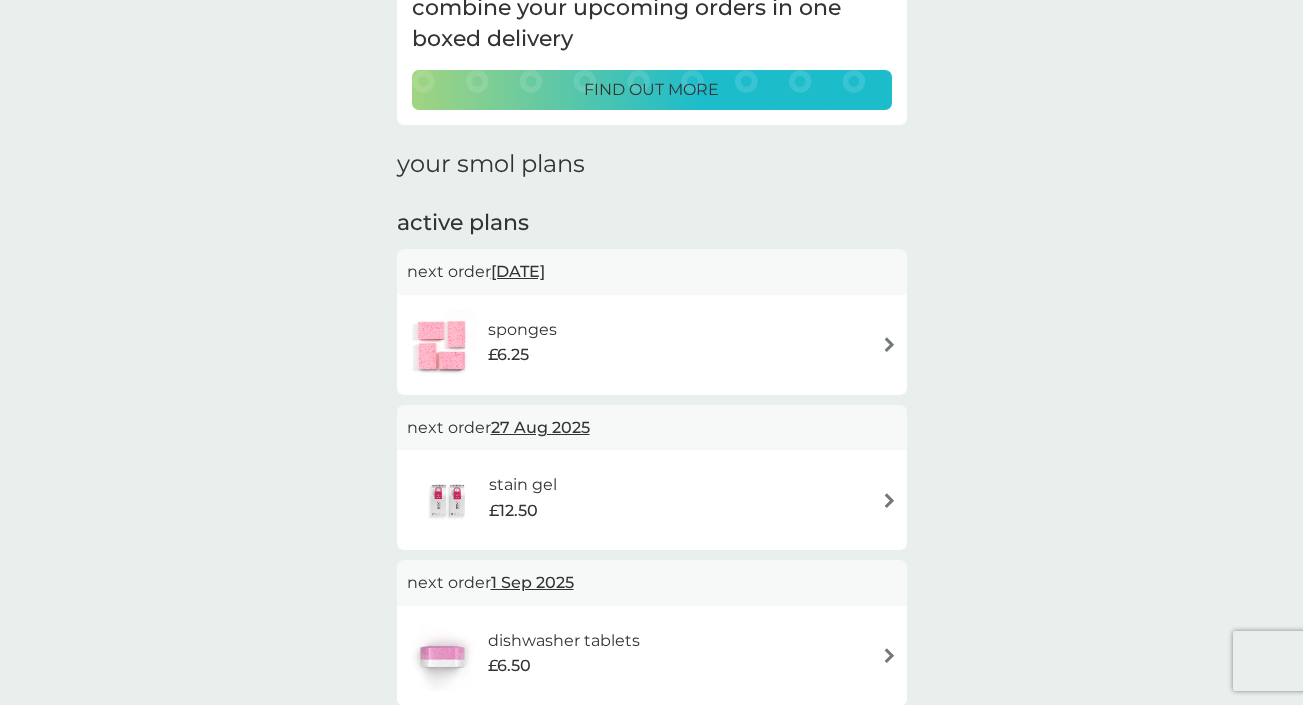 click on "sponges £6.25" at bounding box center (652, 345) 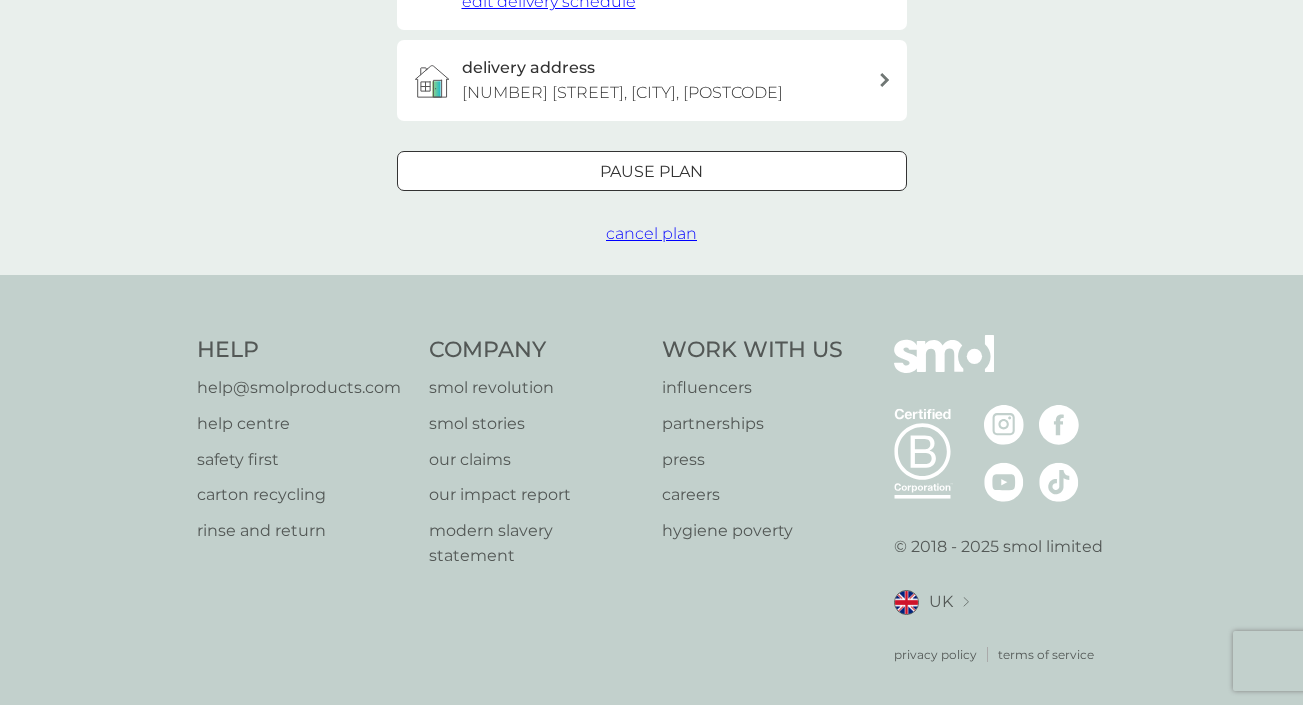 scroll, scrollTop: 567, scrollLeft: 0, axis: vertical 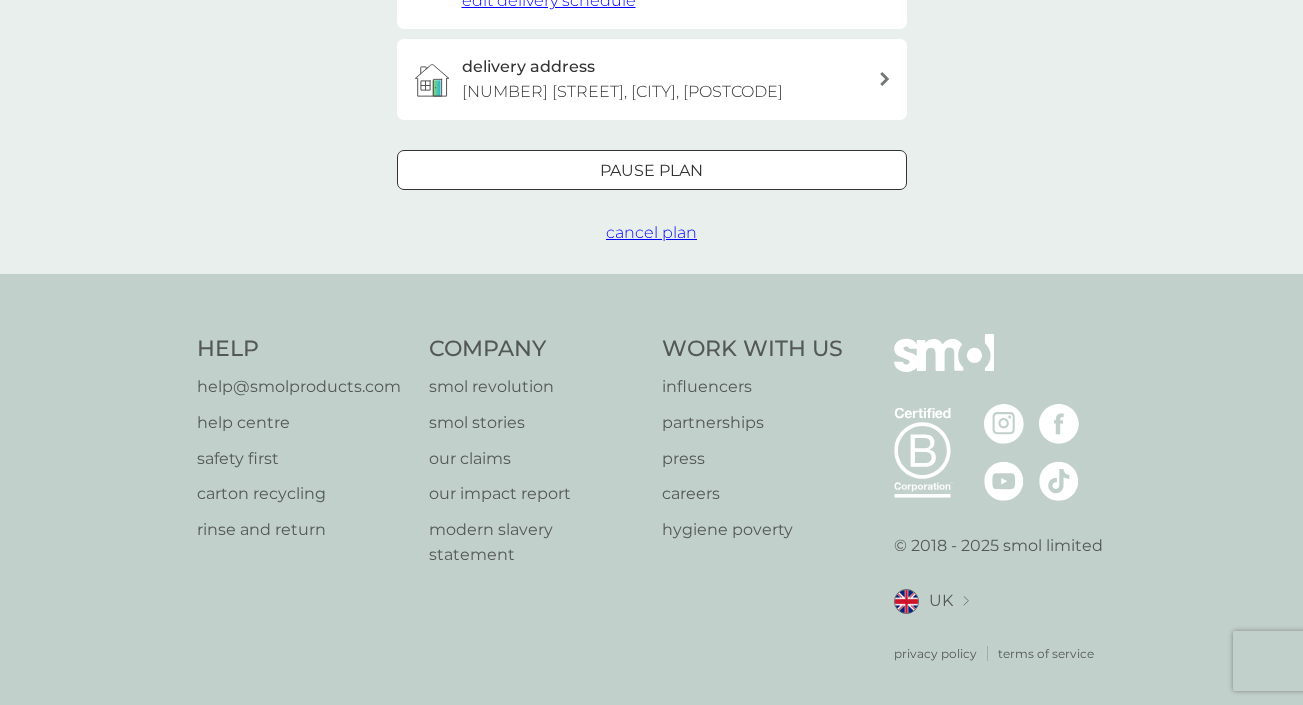 click on "Pause plan" at bounding box center [652, 171] 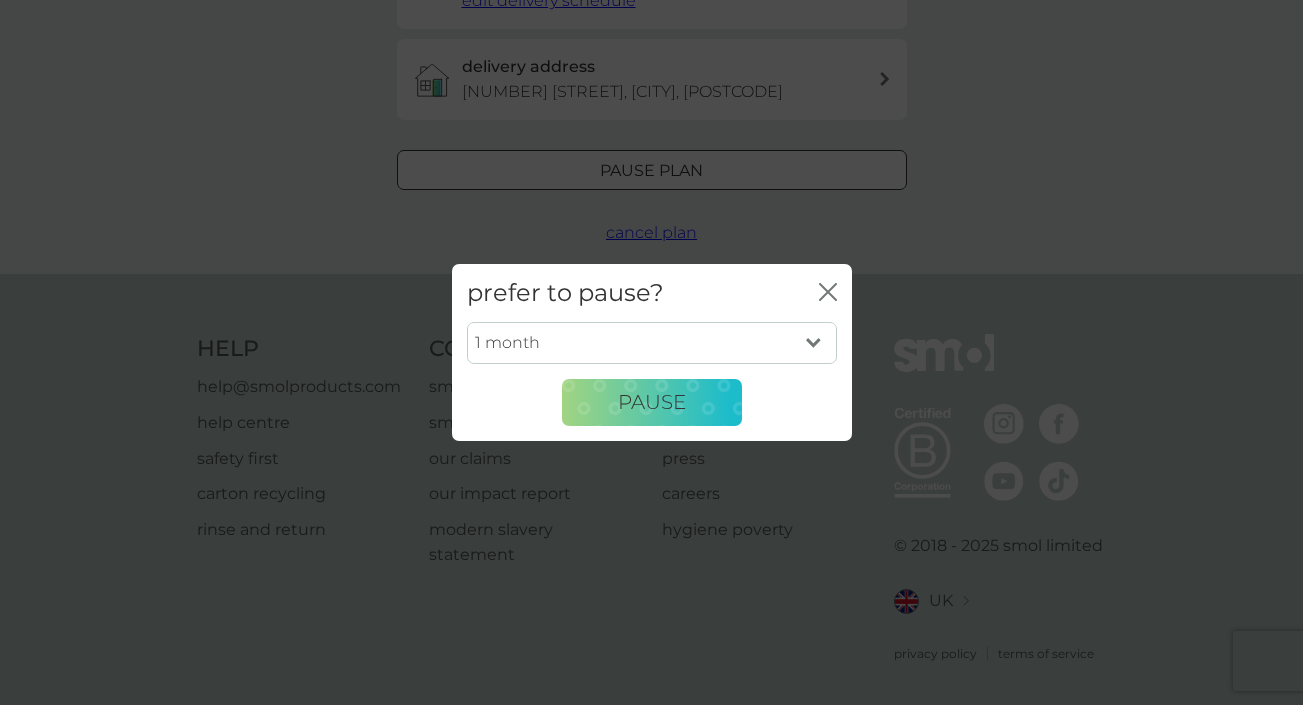 click on "1 month 2 months 3 months 4 months 5 months 6 months" at bounding box center (652, 343) 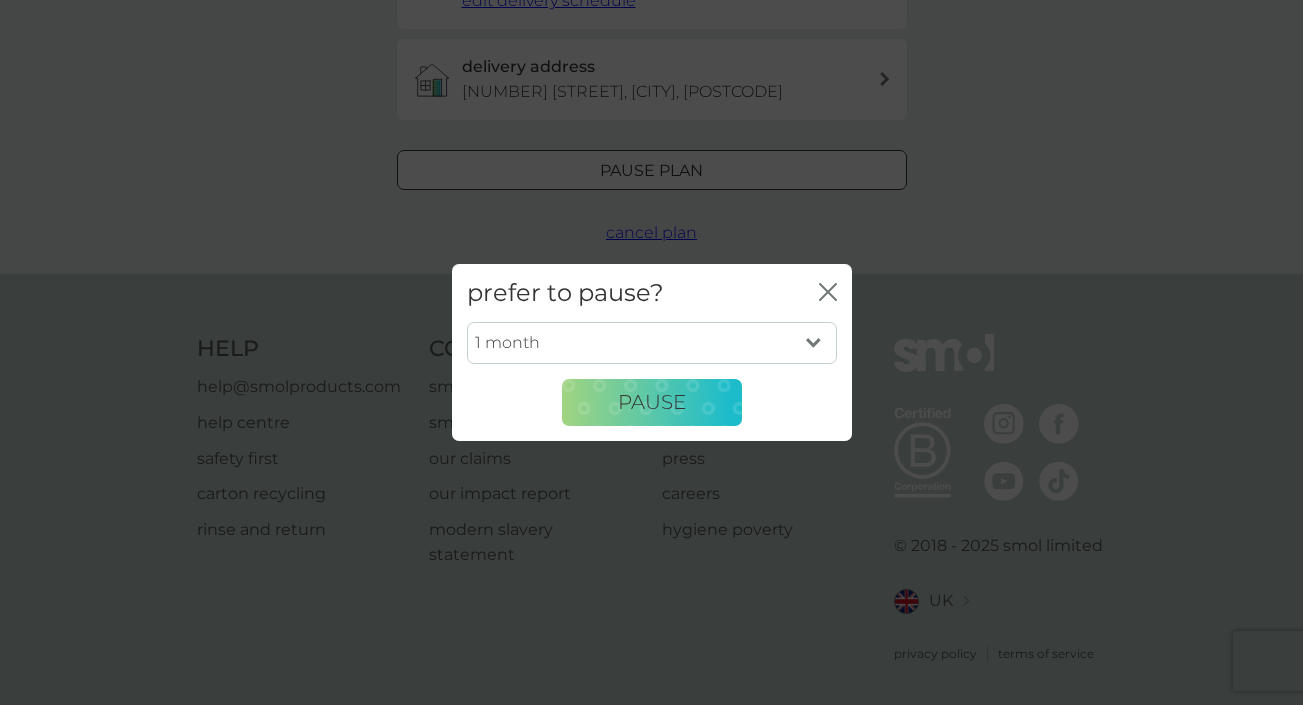 select on "3" 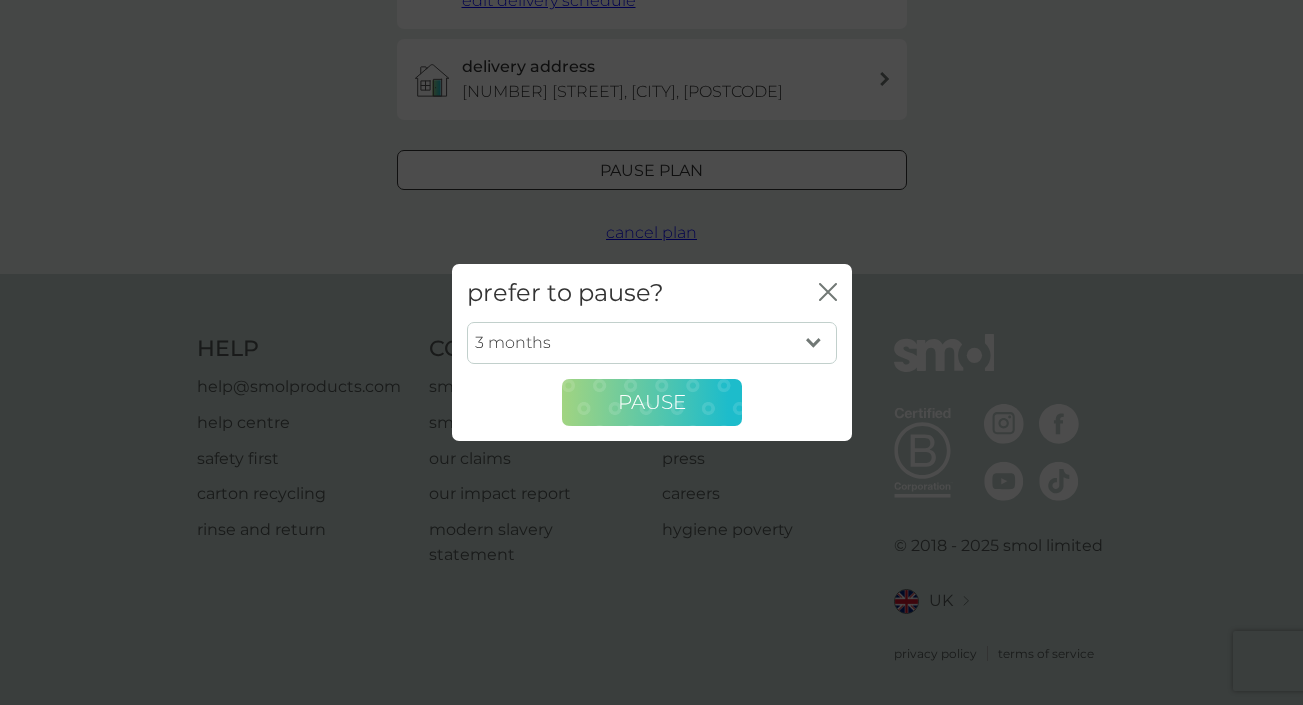 click on "Pause" at bounding box center [652, 402] 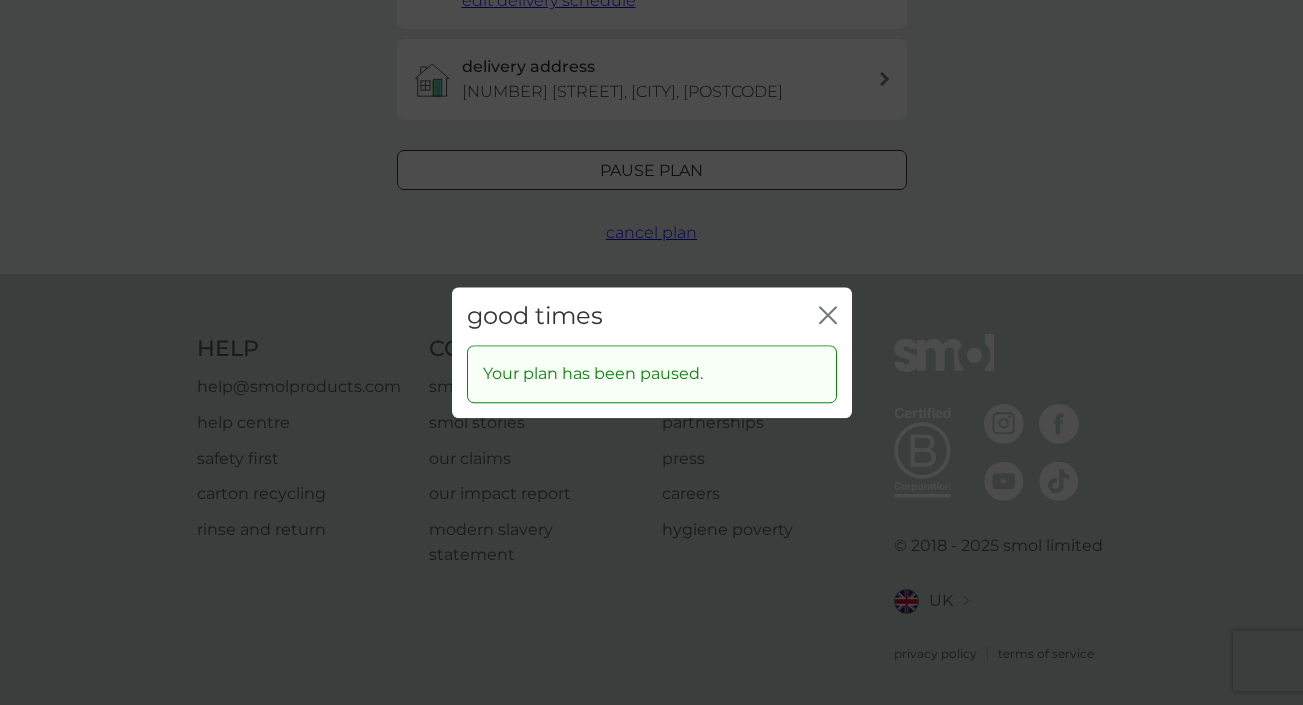 click on "close" 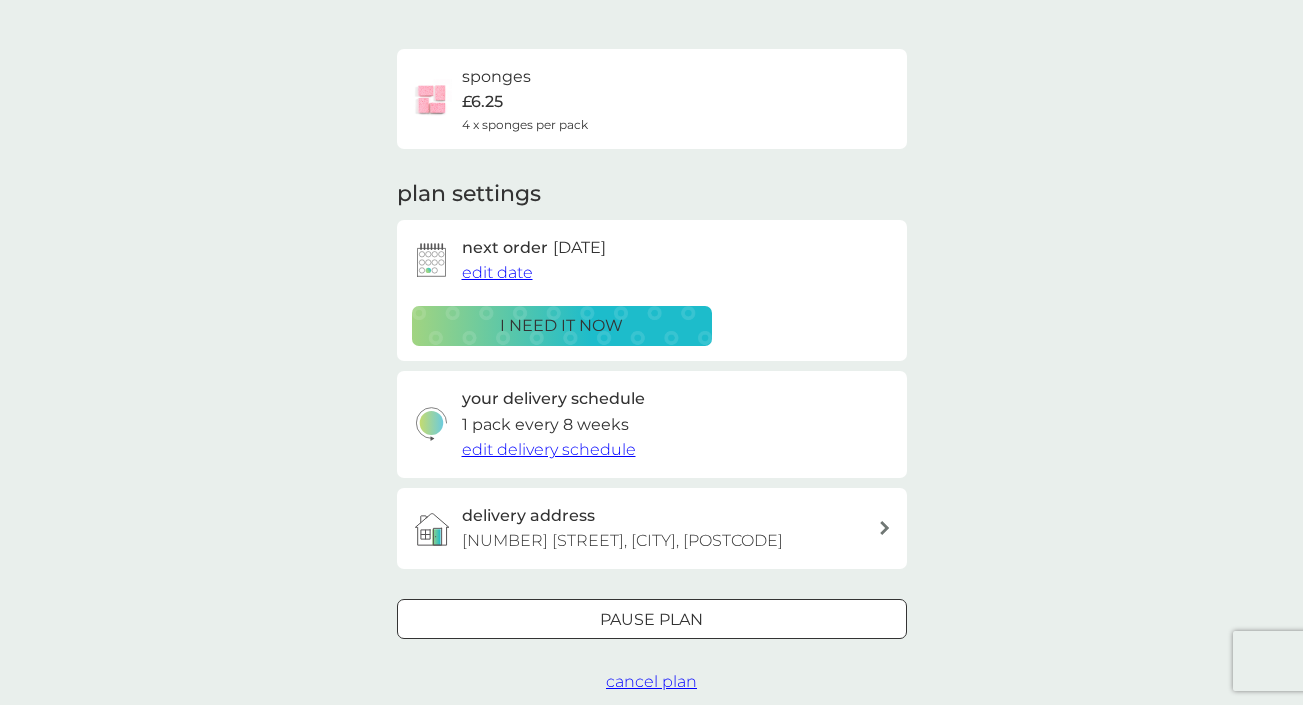 scroll, scrollTop: 0, scrollLeft: 0, axis: both 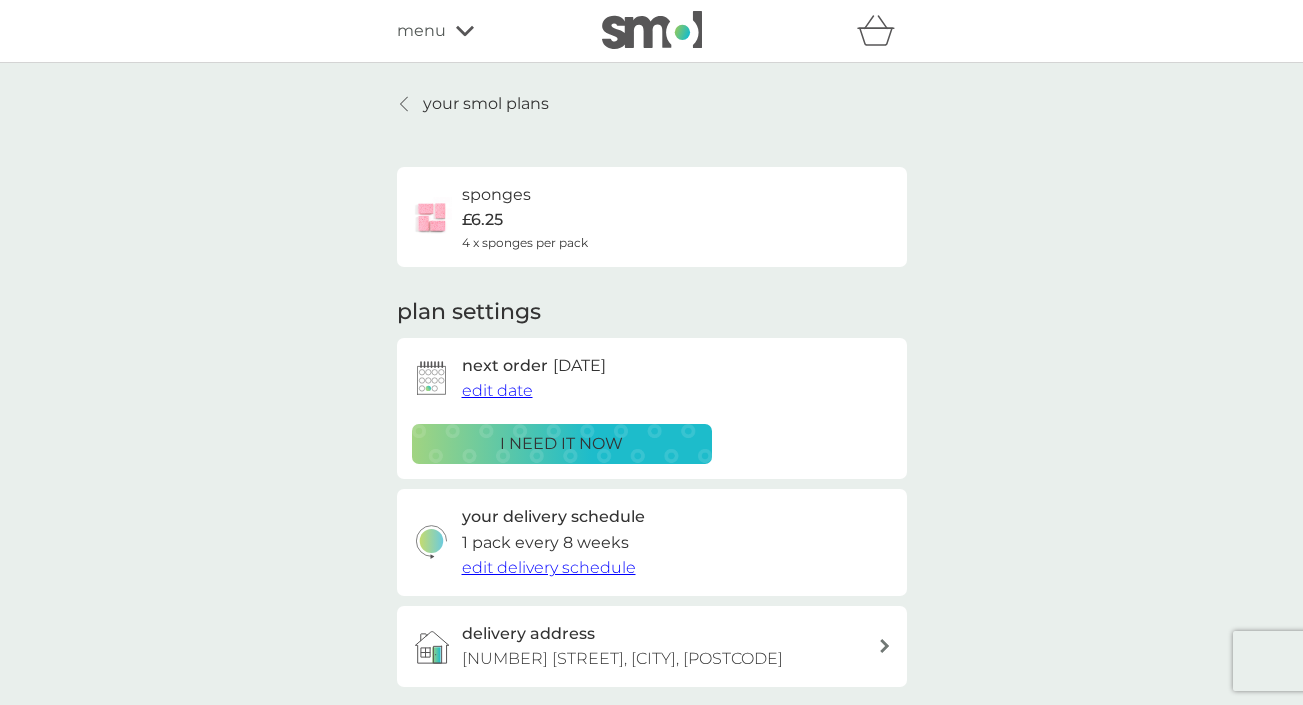 click on "your smol plans" at bounding box center (486, 104) 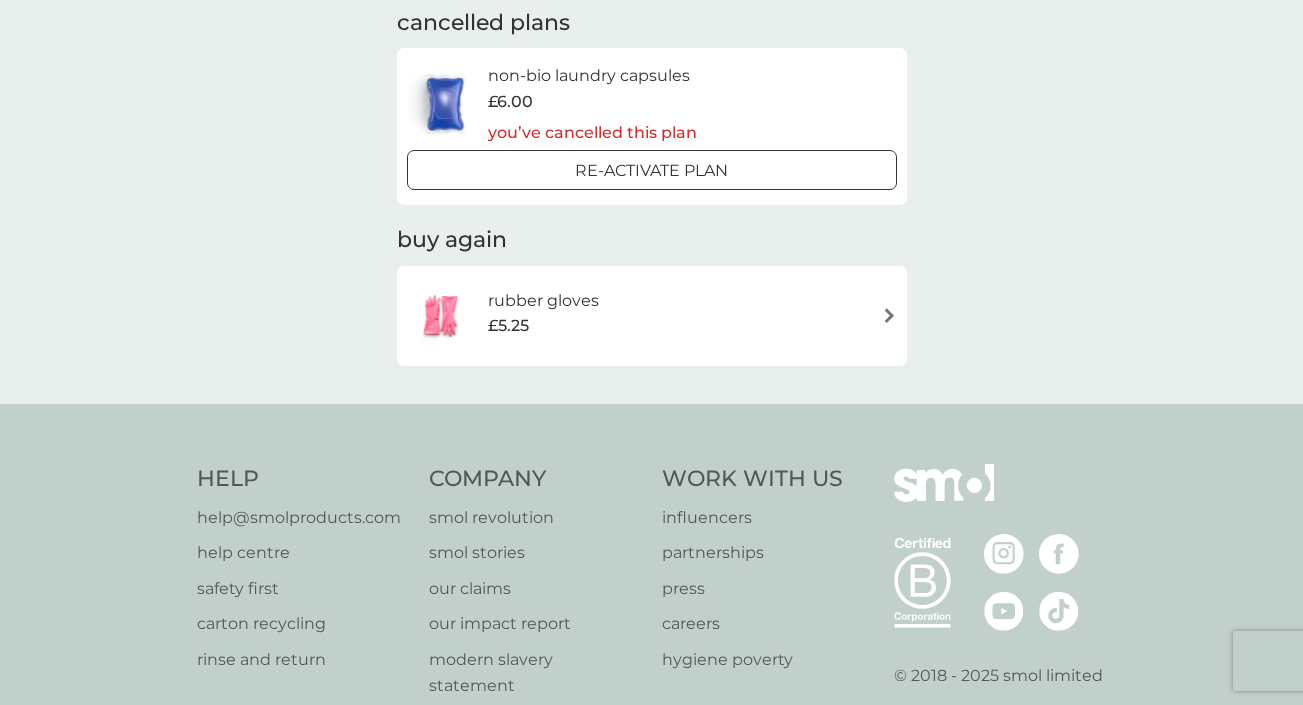 scroll, scrollTop: 1808, scrollLeft: 0, axis: vertical 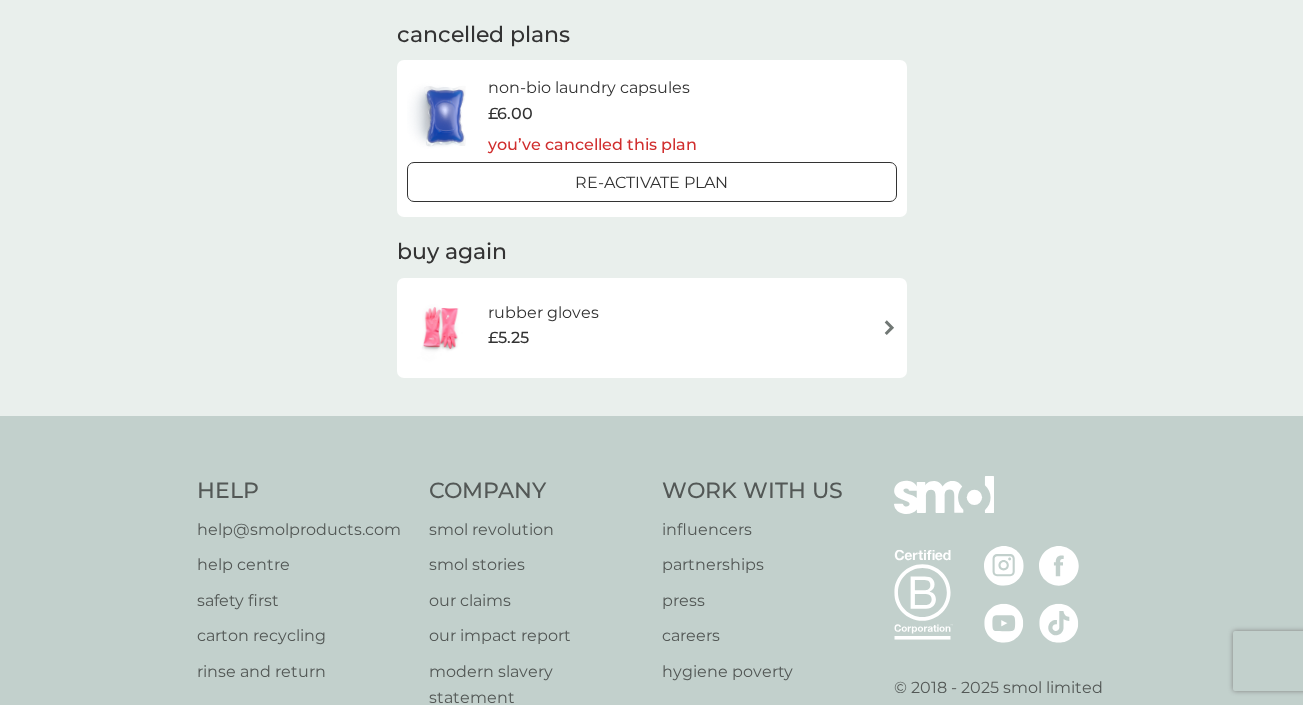 click on "rubber gloves £5.25" at bounding box center (652, 328) 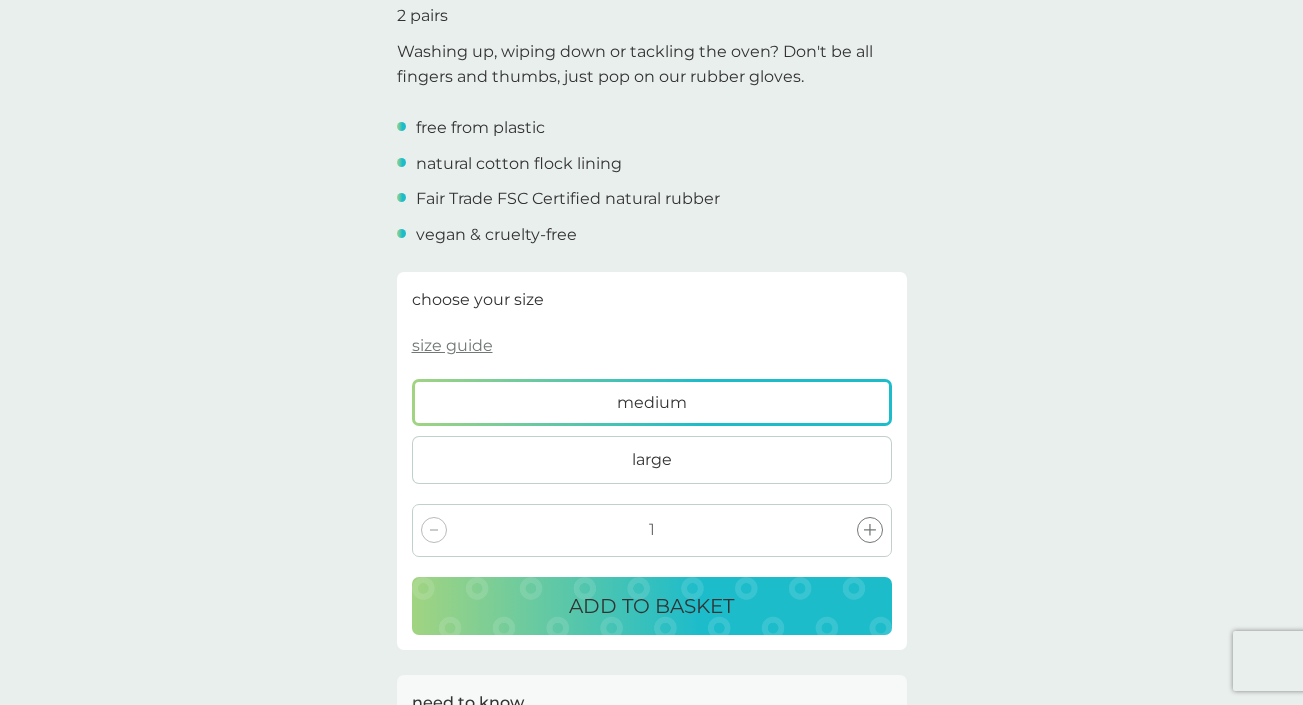 scroll, scrollTop: 0, scrollLeft: 0, axis: both 